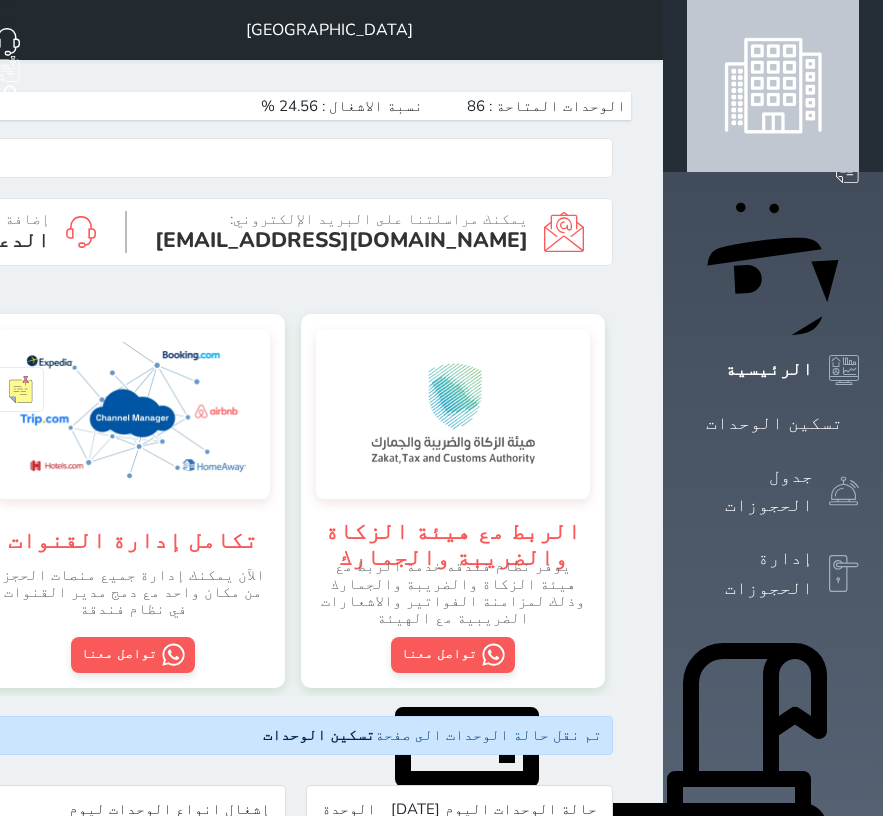 scroll, scrollTop: 0, scrollLeft: 0, axis: both 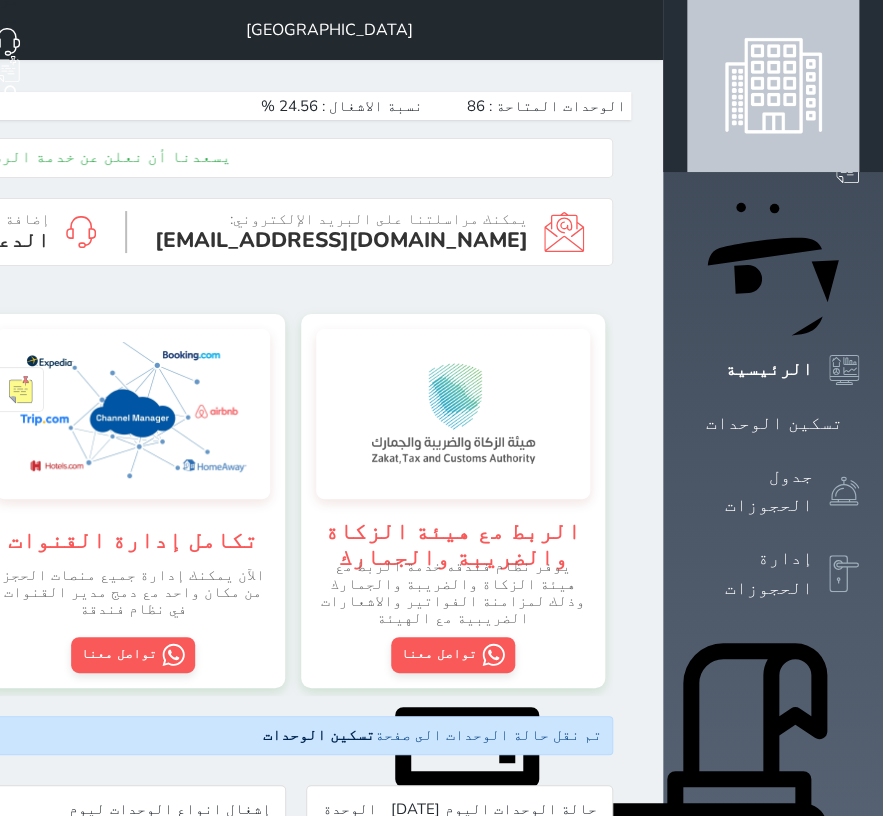 click at bounding box center (639, 30) 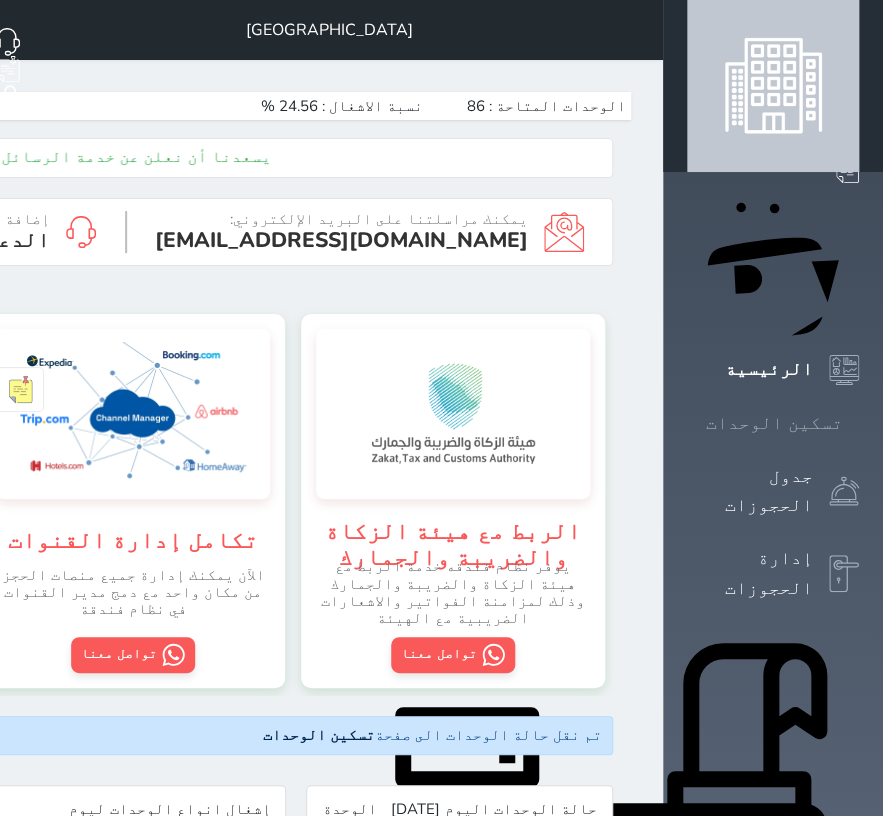 scroll, scrollTop: 997918, scrollLeft: 999117, axis: both 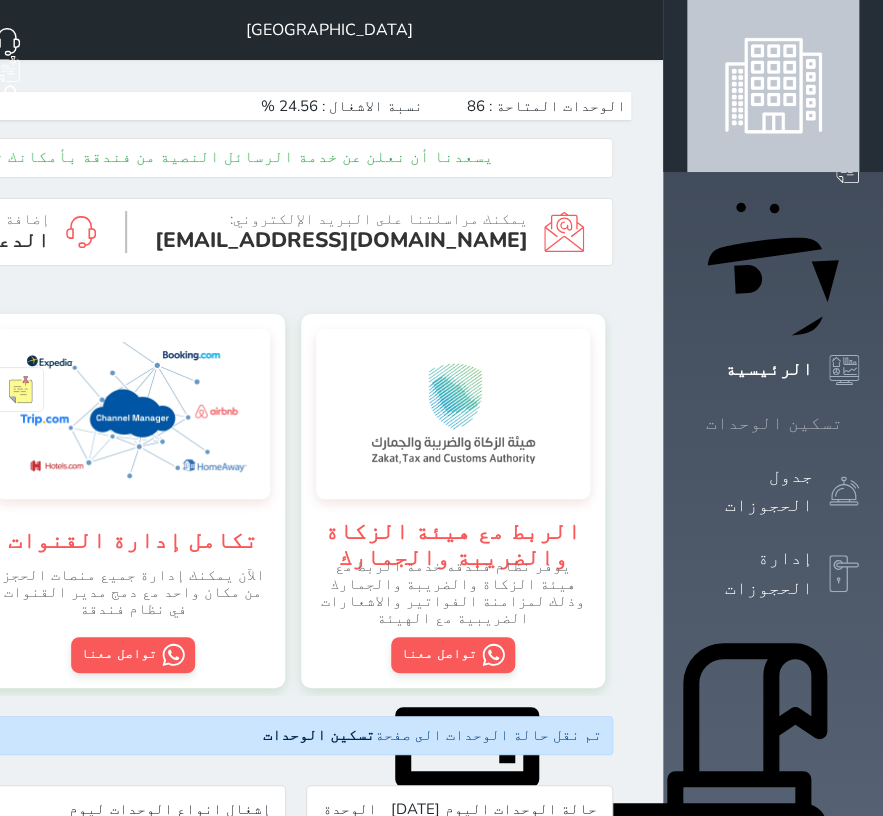 click on "تسكين الوحدات" at bounding box center [774, 423] 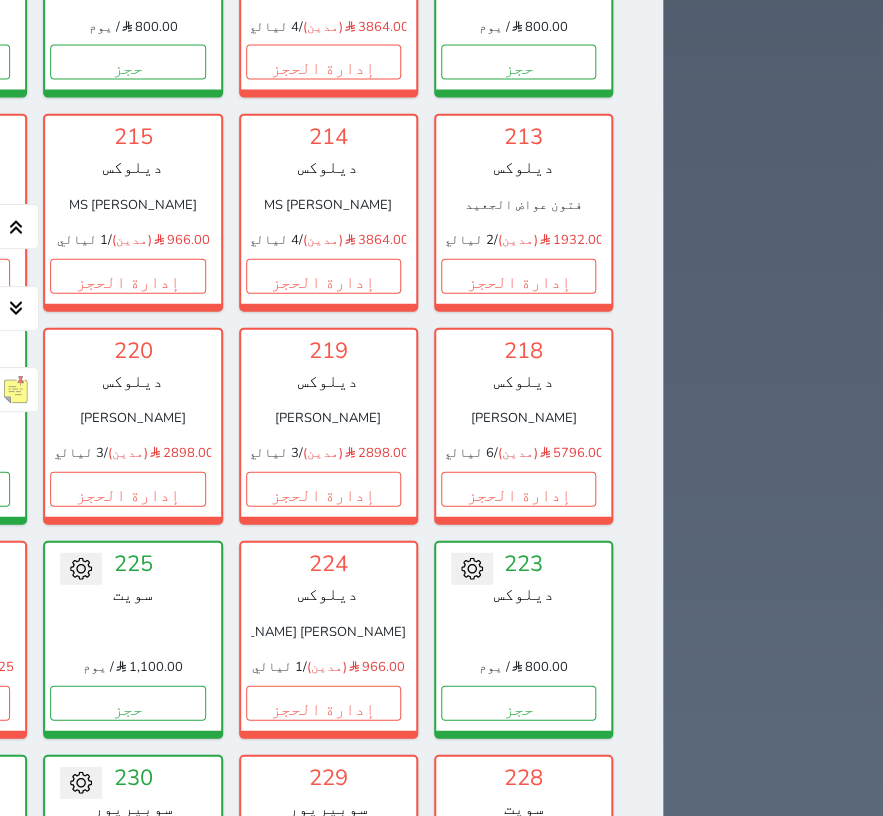 scroll, scrollTop: 1909, scrollLeft: 0, axis: vertical 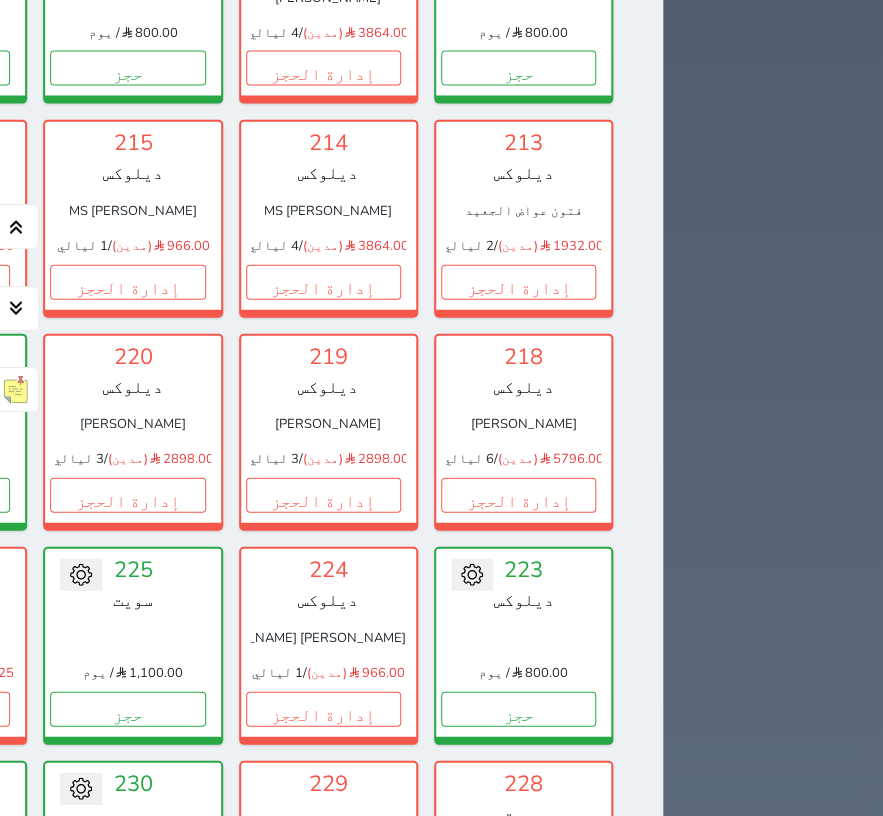 click on "حجز" at bounding box center (-263, 68) 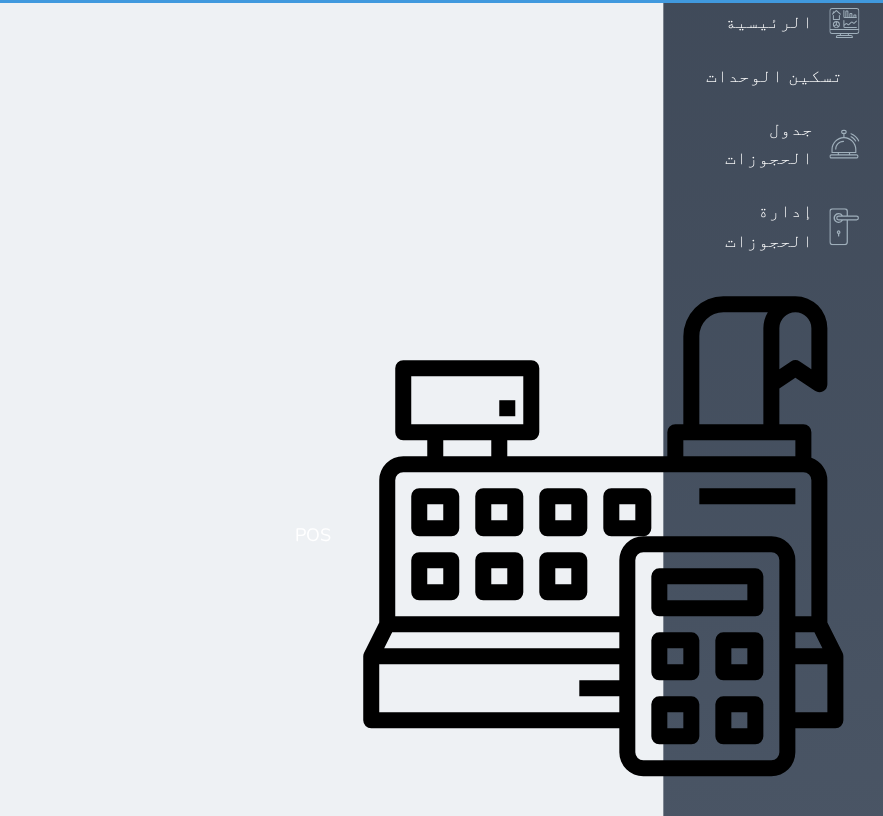 scroll, scrollTop: 0, scrollLeft: 0, axis: both 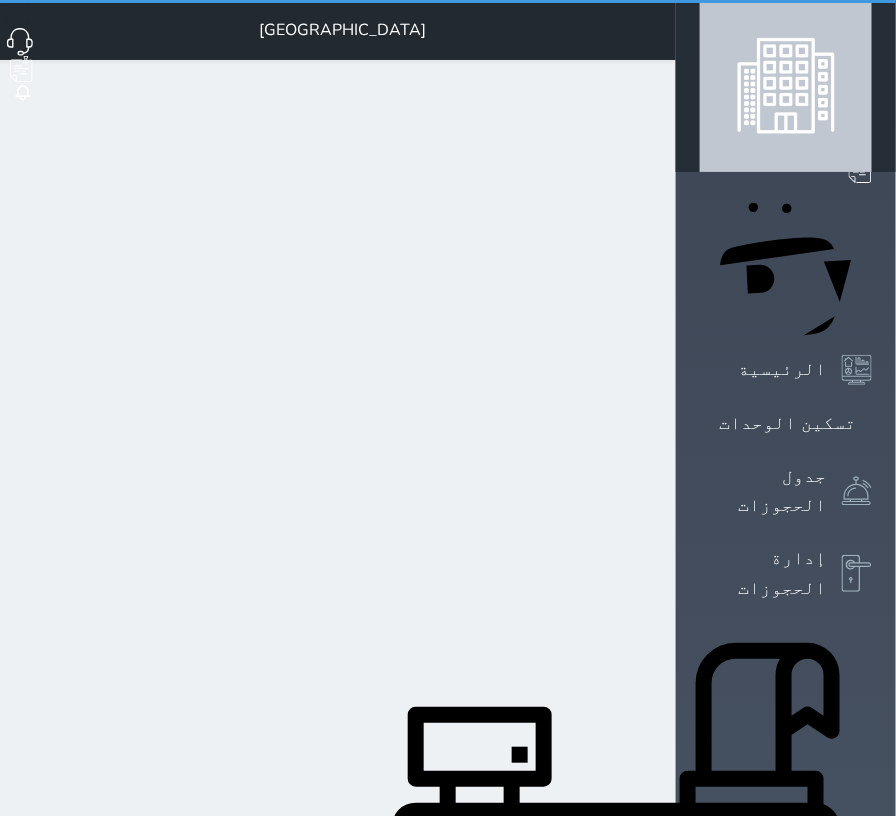 select on "1" 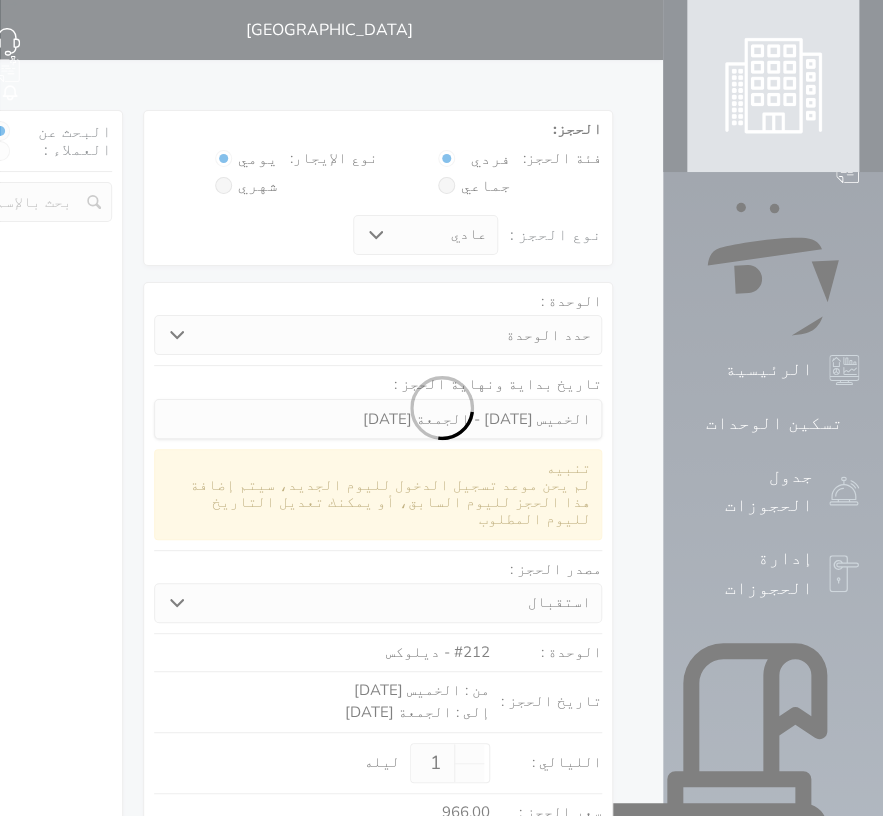select 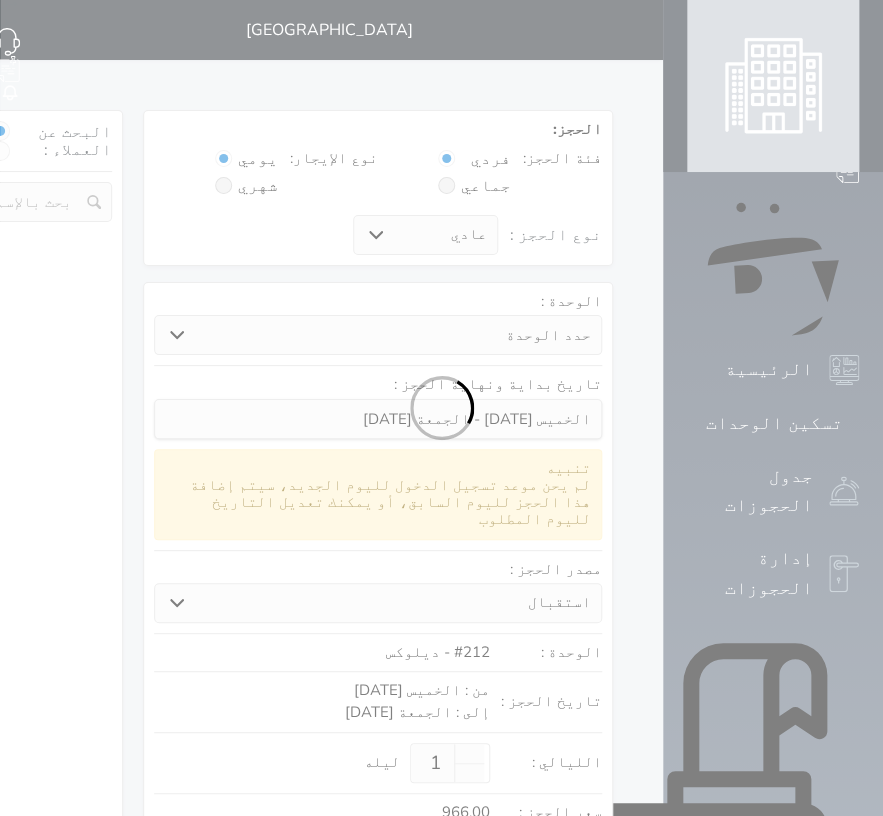 select on "113" 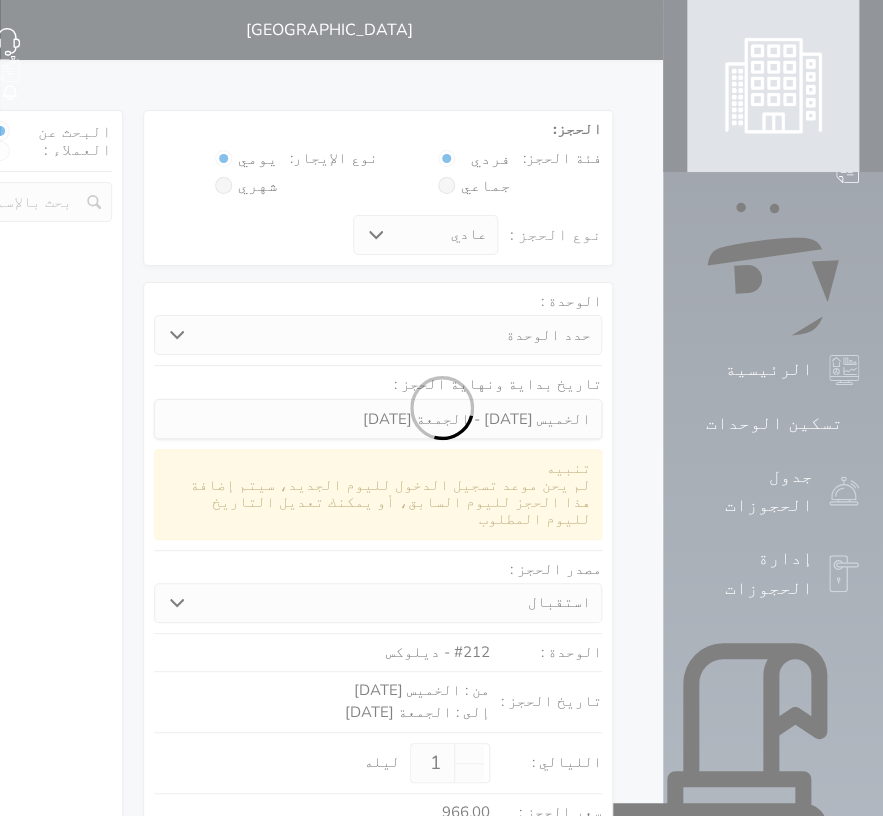 select on "1" 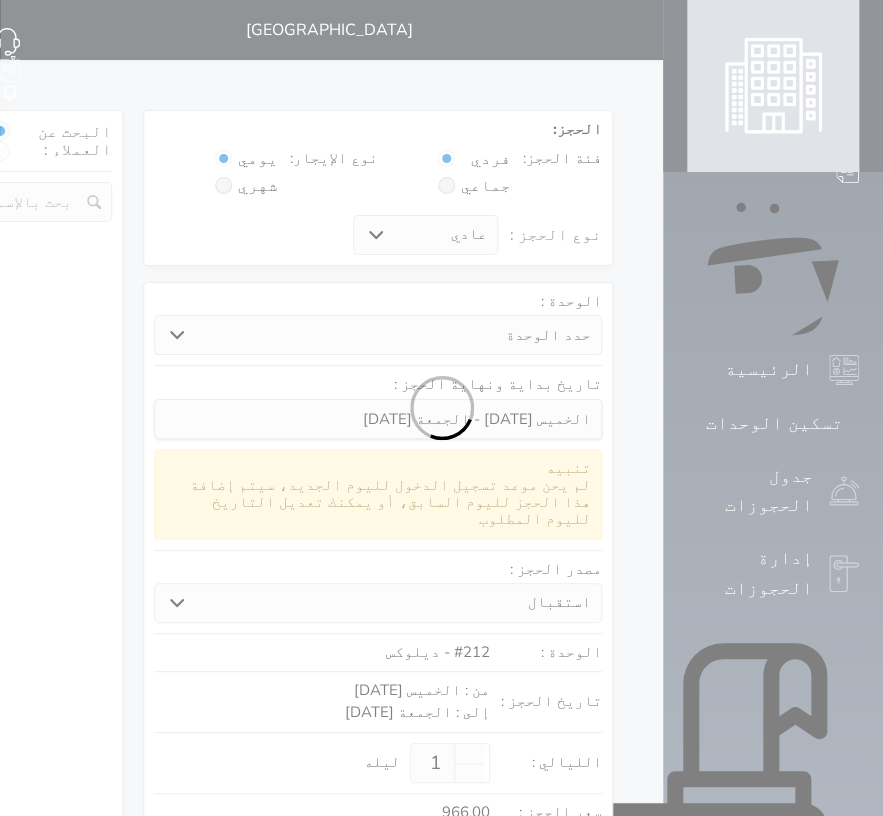 select 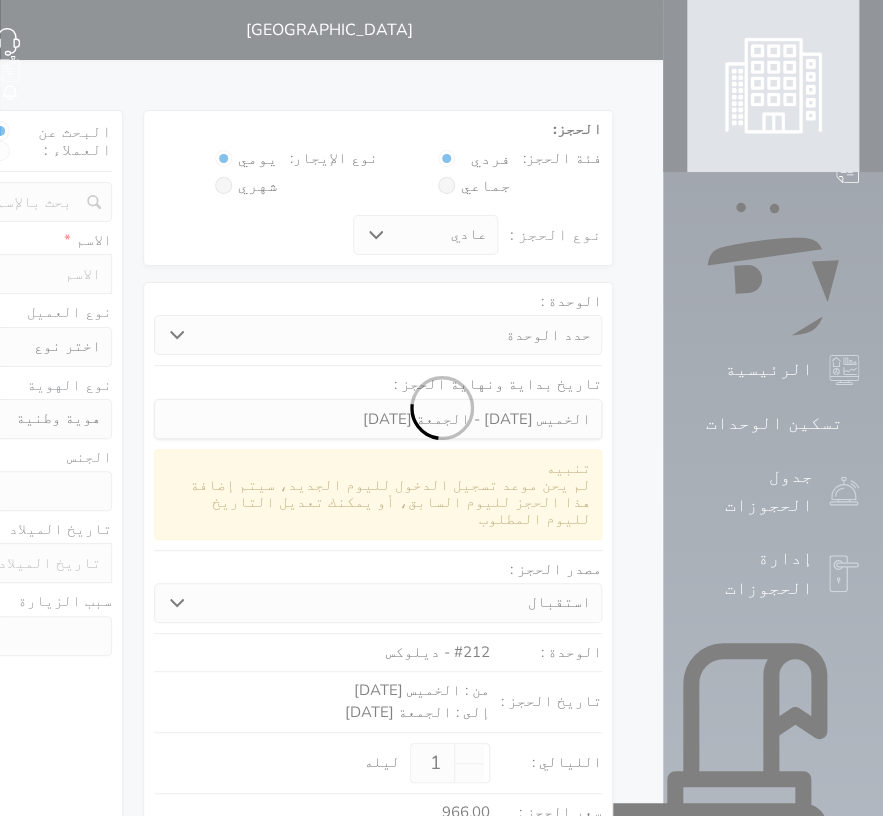 select 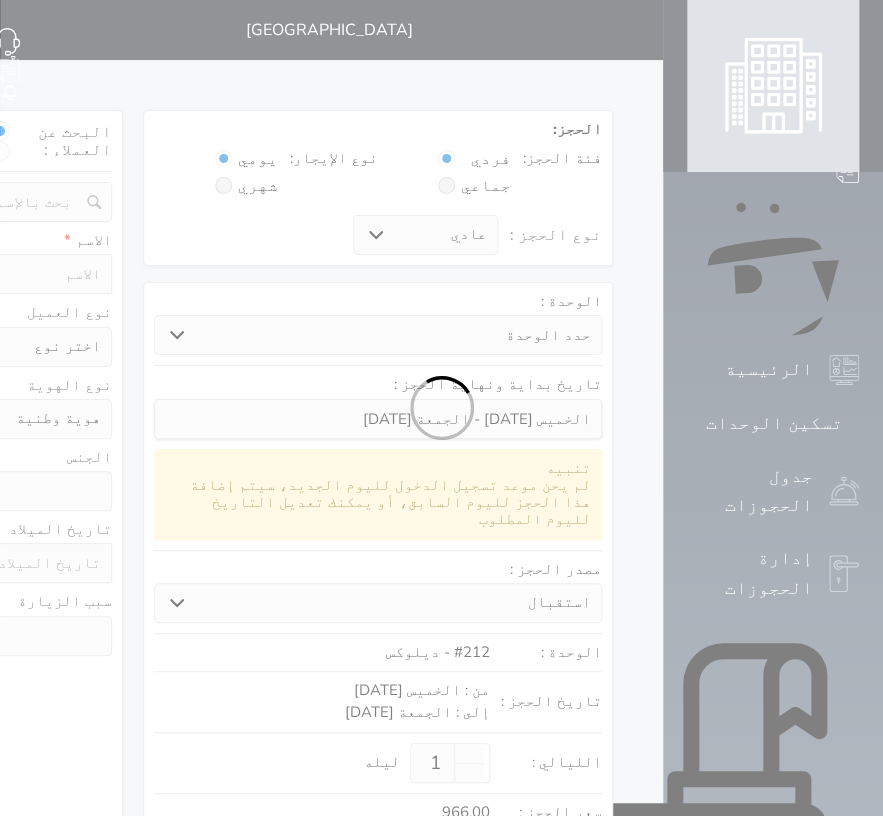 select 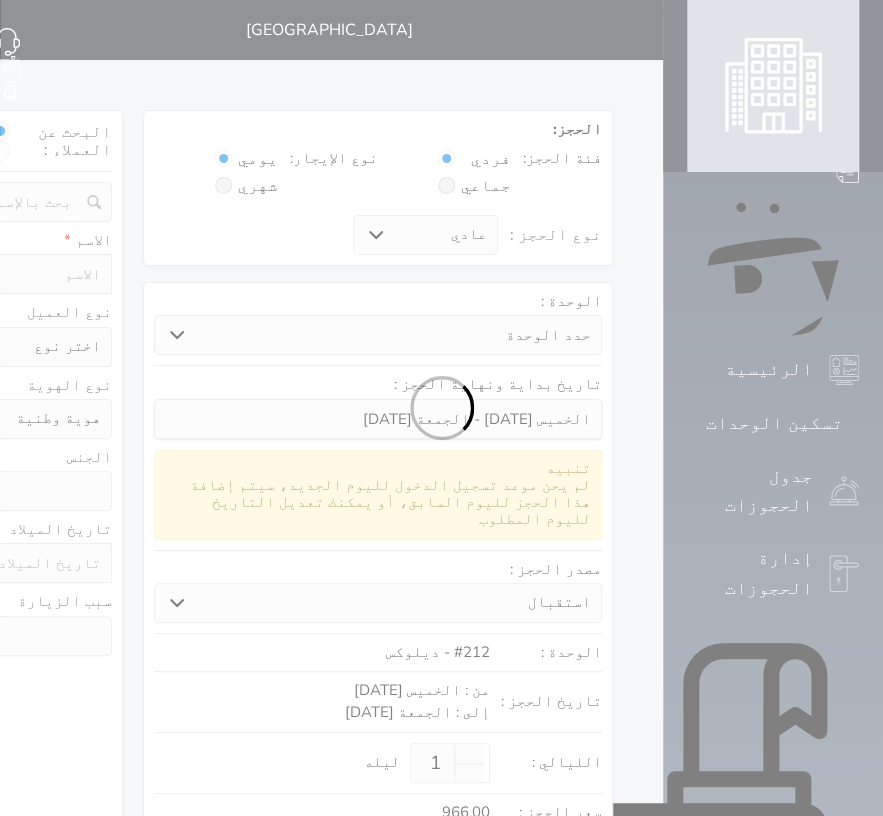 select 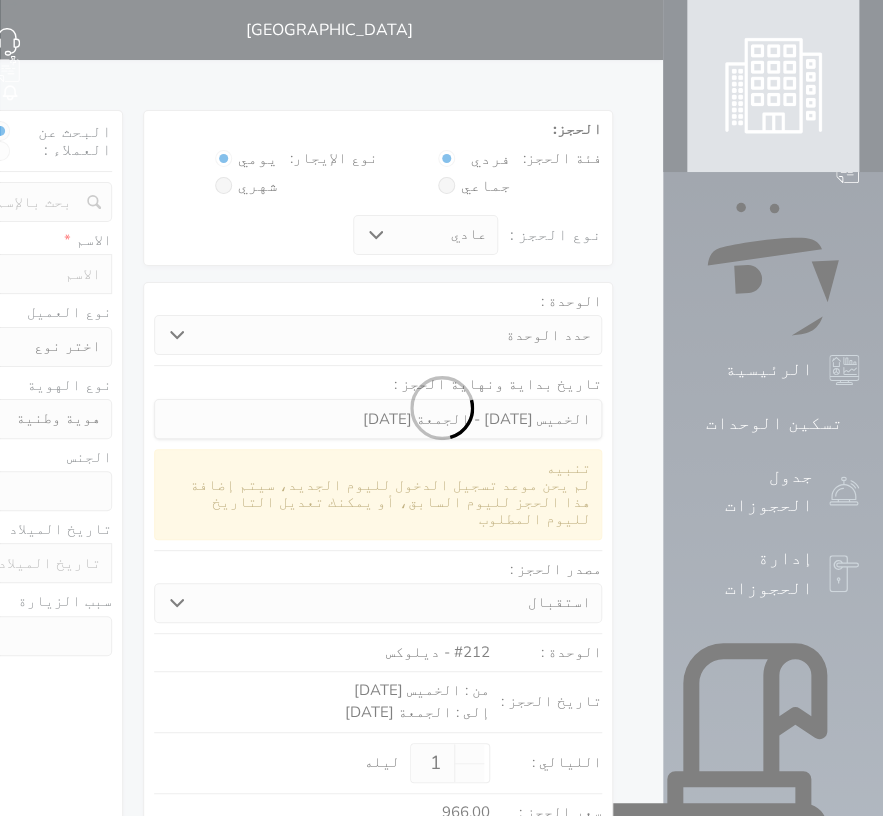 select 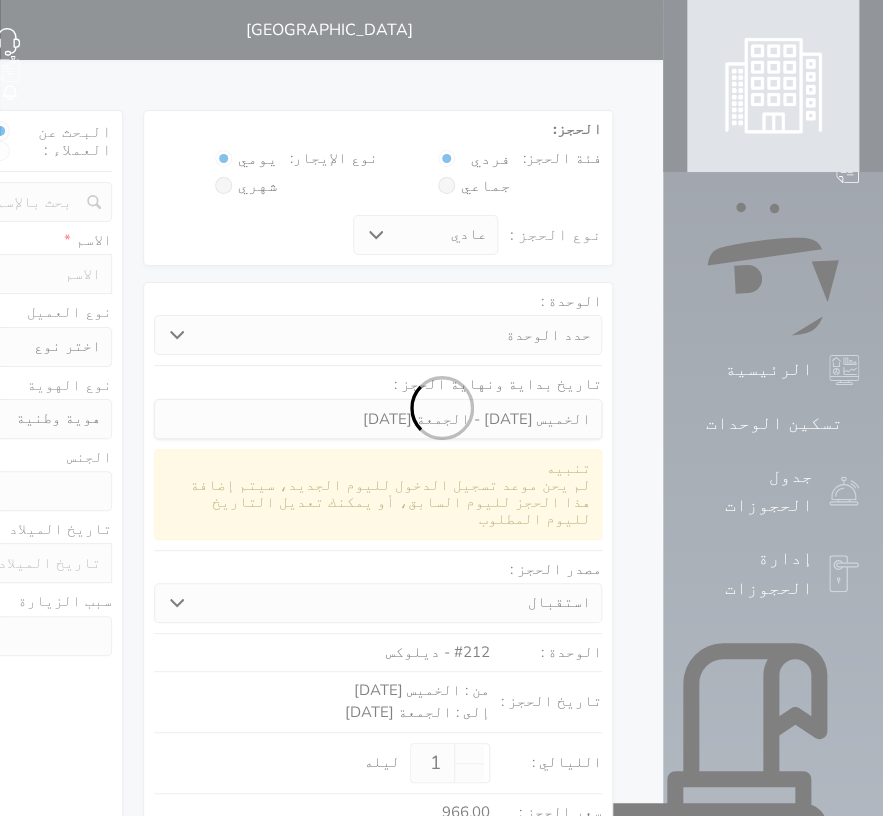 select 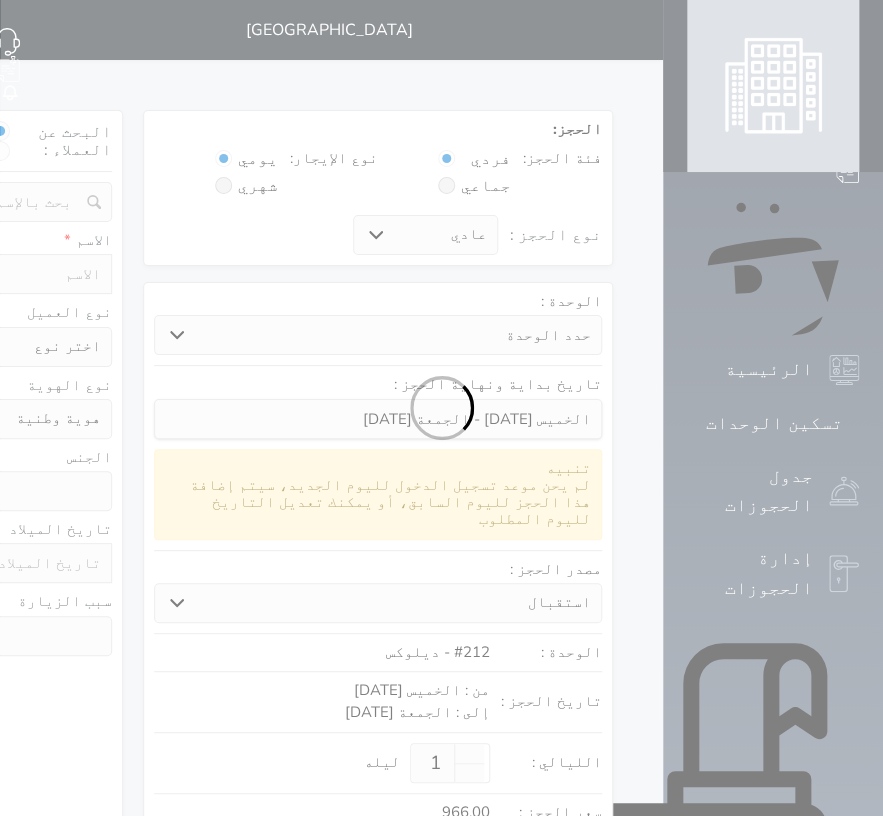 select 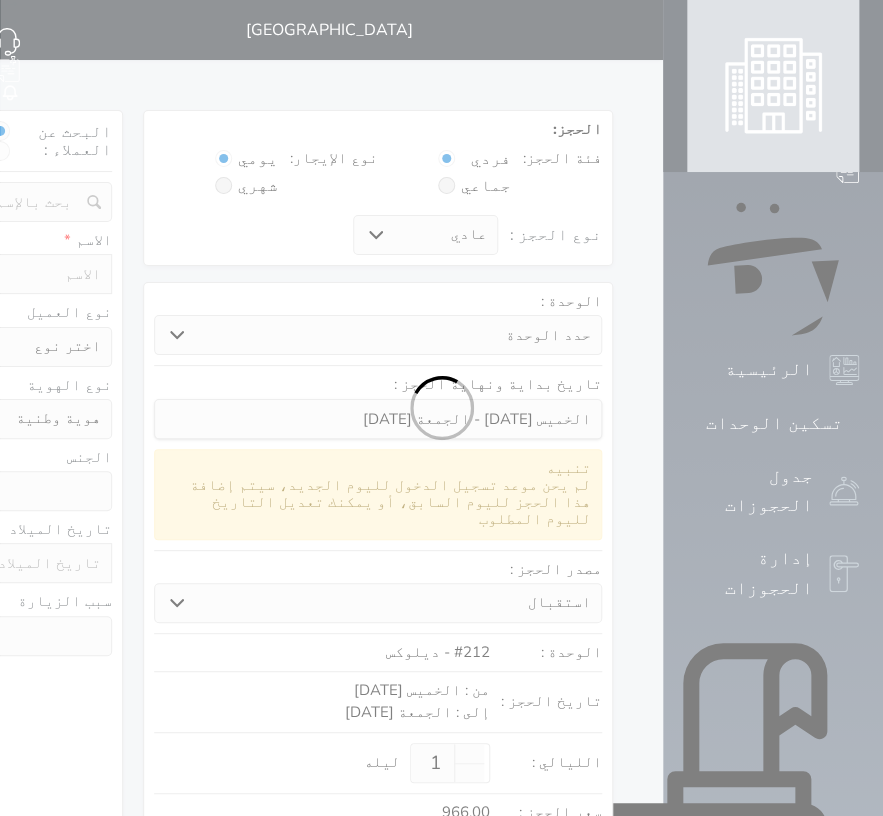 select 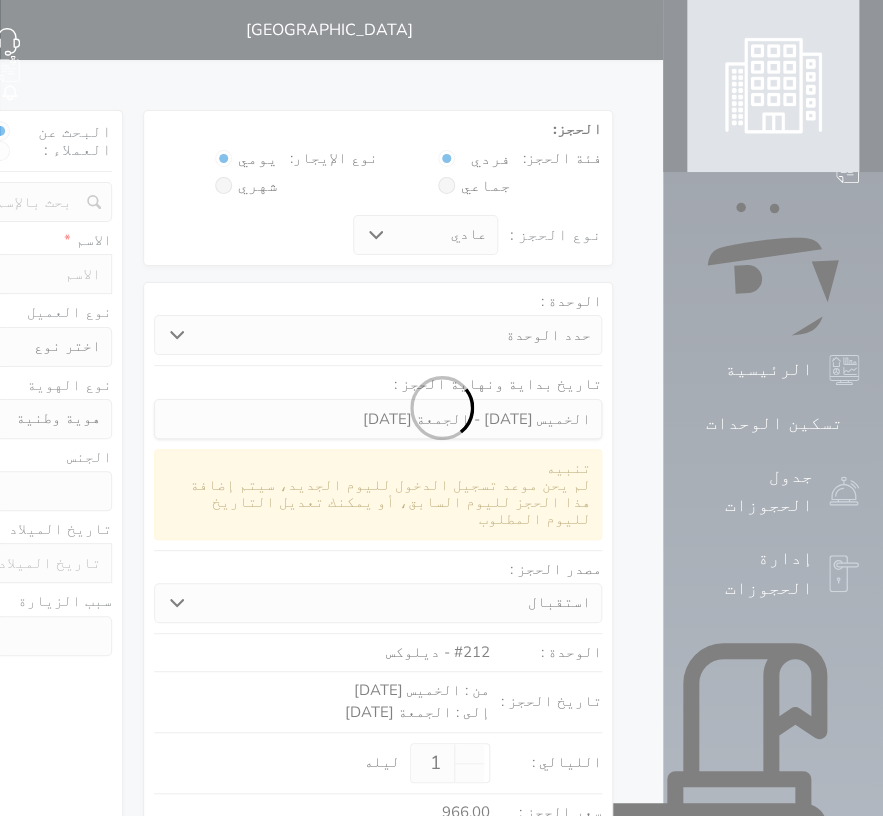 select on "1" 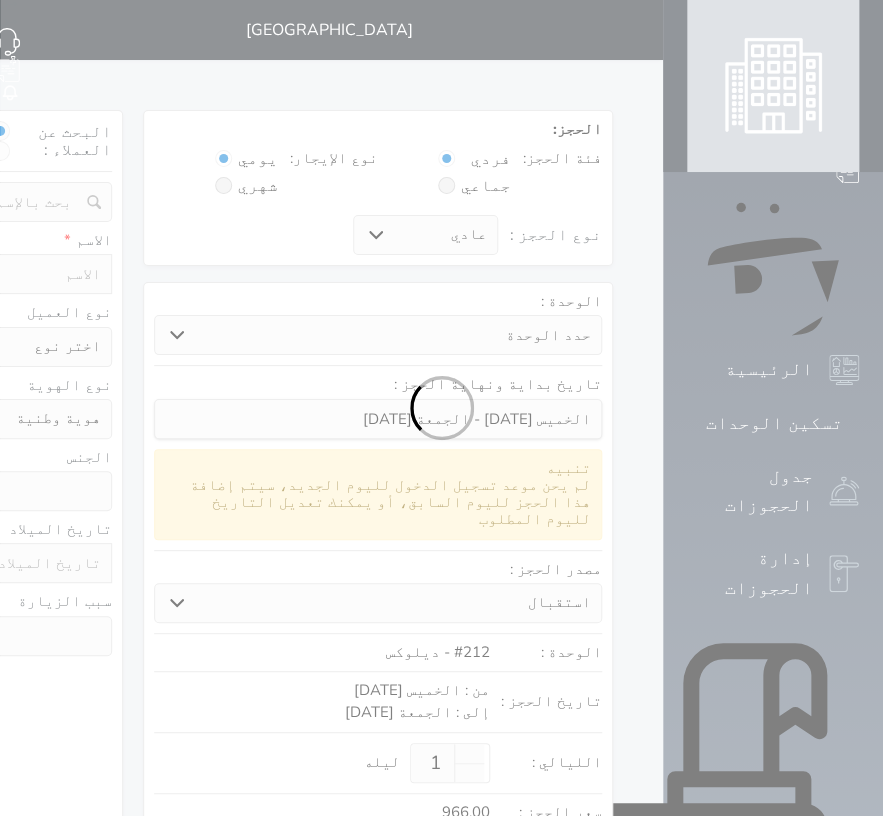 select on "7" 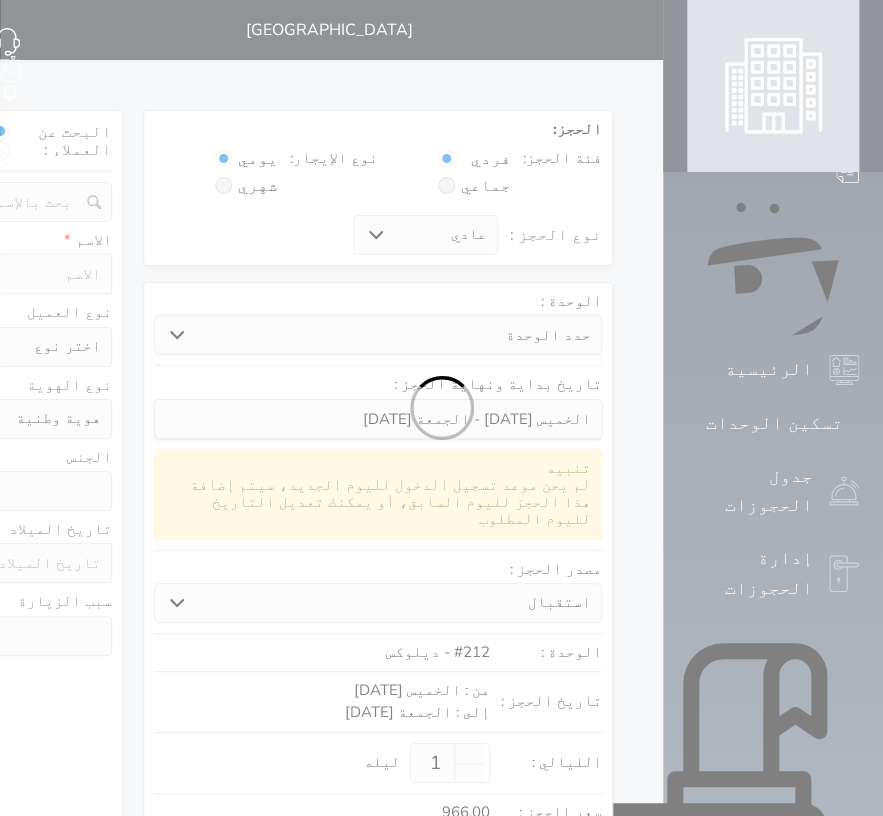 select 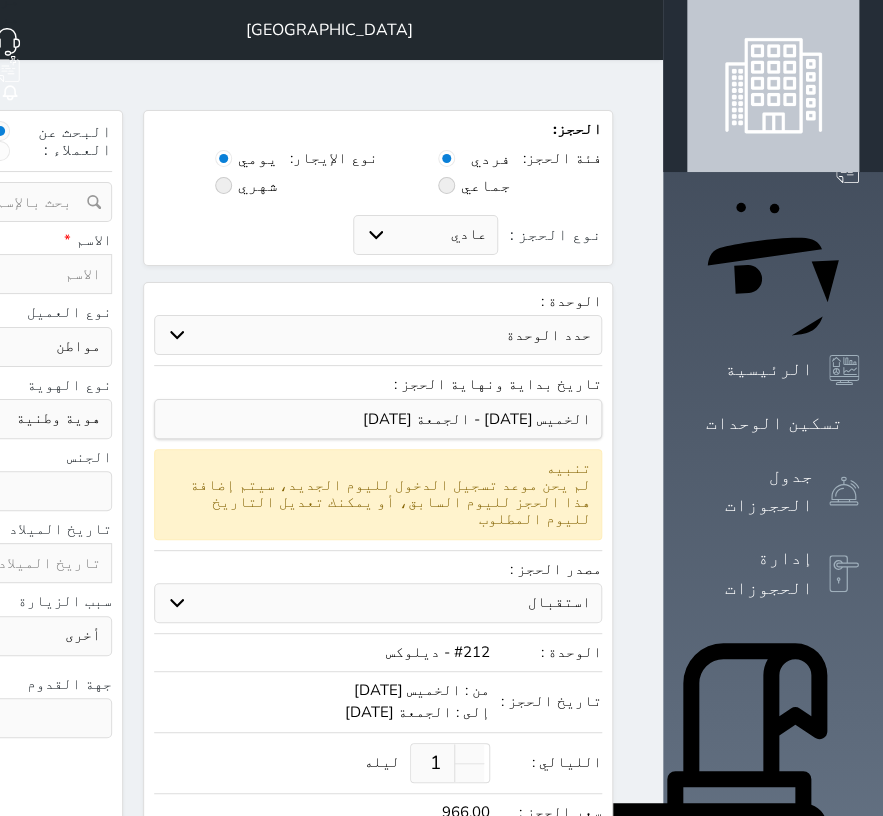 click at bounding box center [-120, 131] 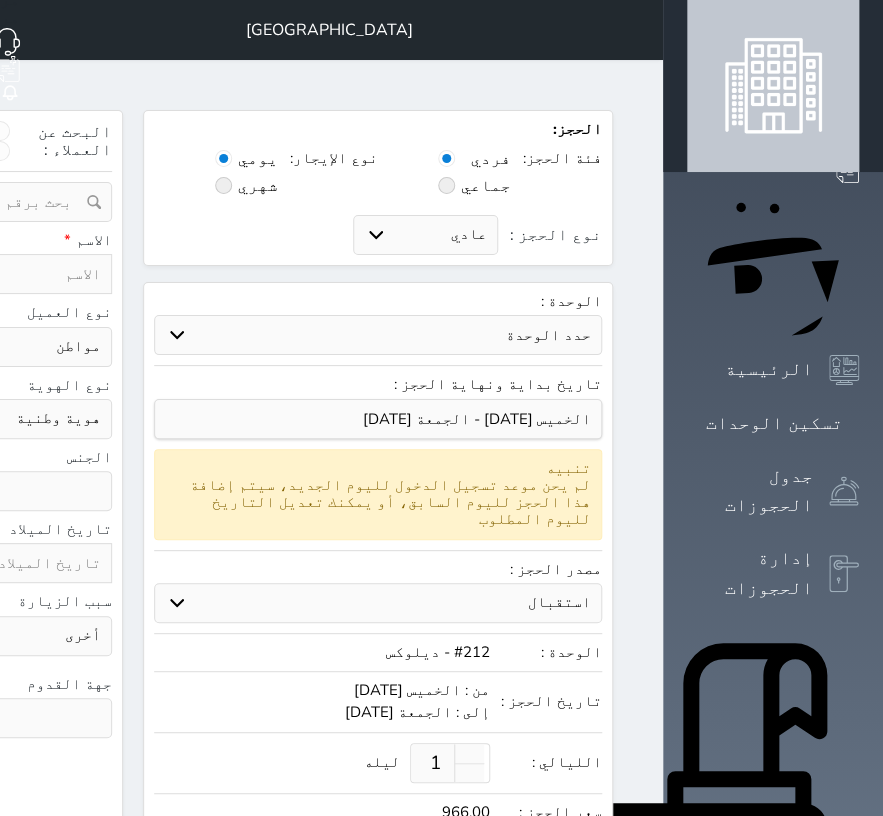 click at bounding box center (-119, 202) 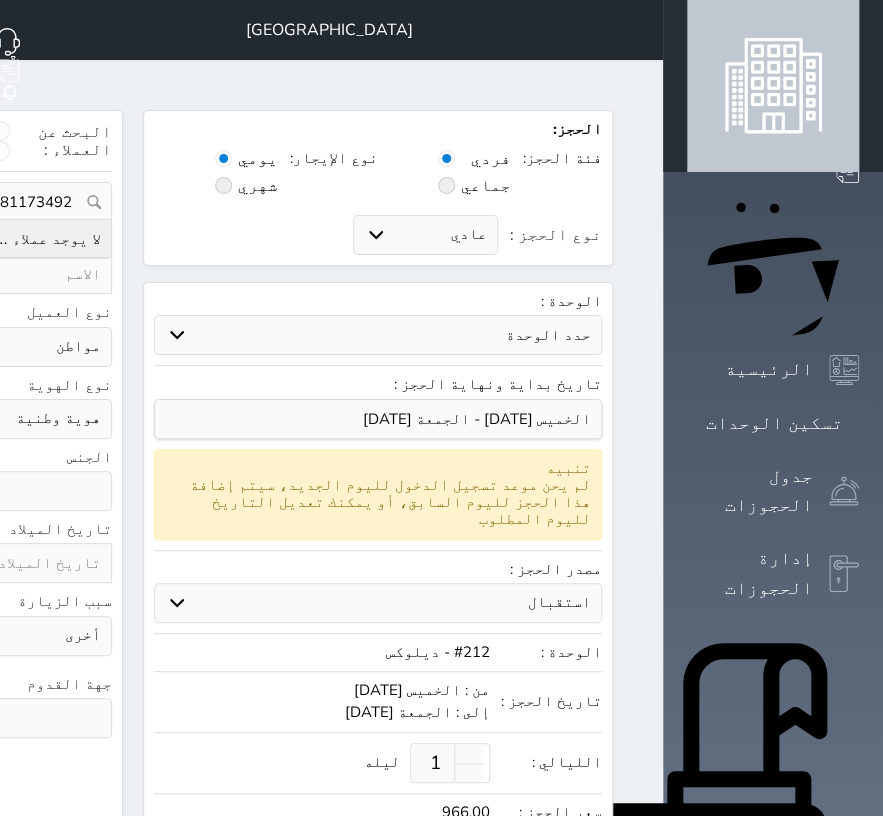 type on "1081173492" 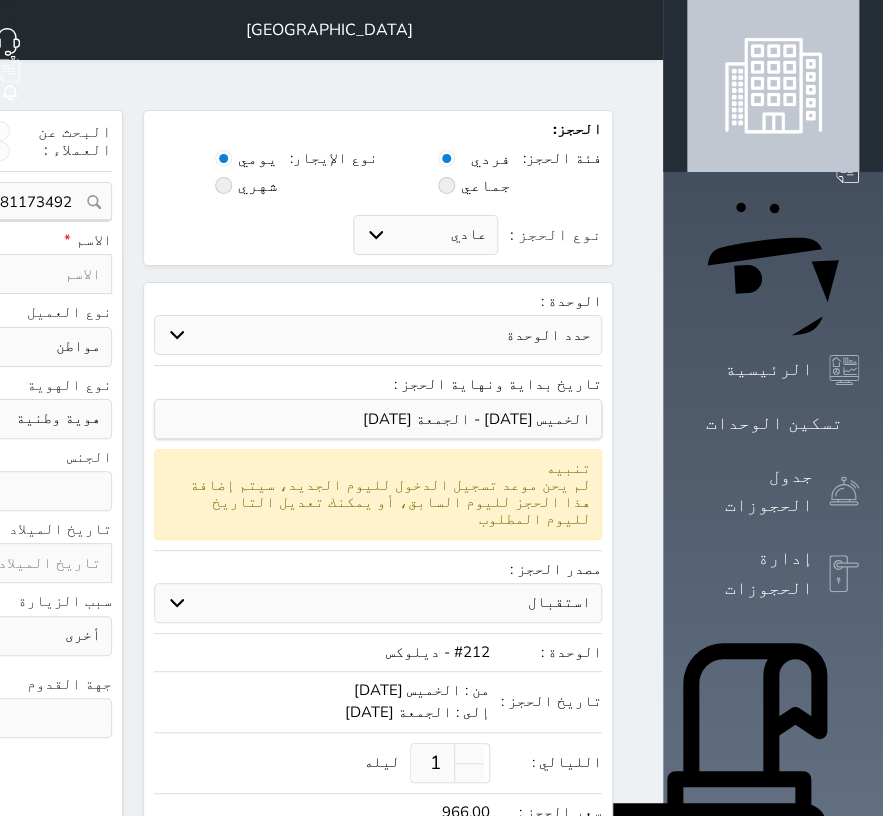 click on "1081173492" at bounding box center [-112, 202] 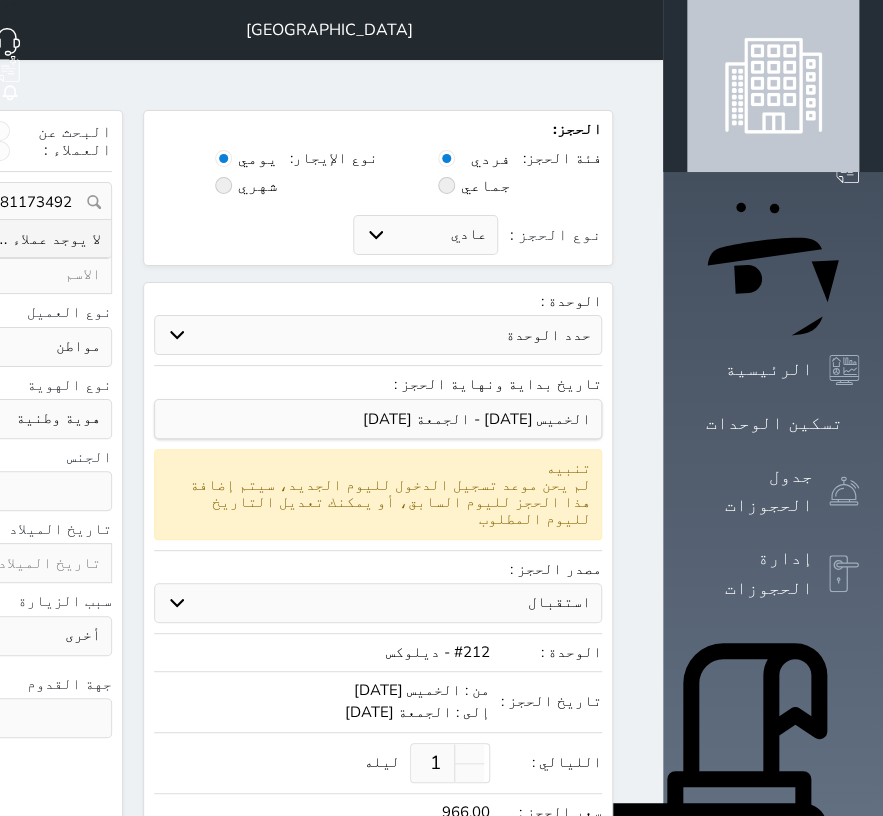 click on "1081173492" at bounding box center (-112, 202) 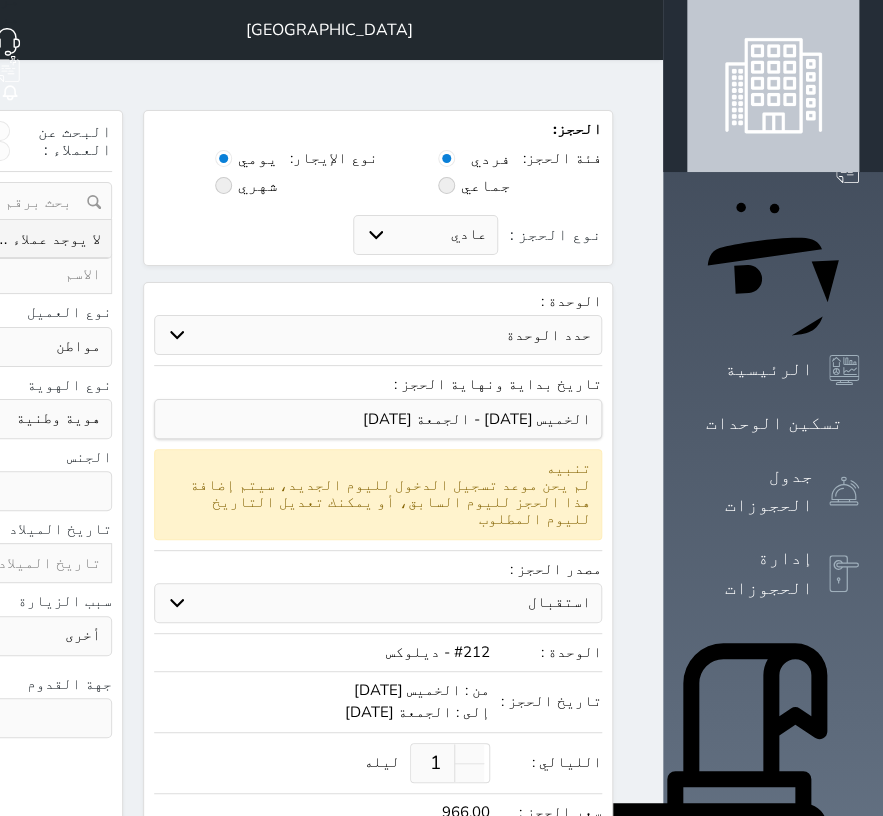 type 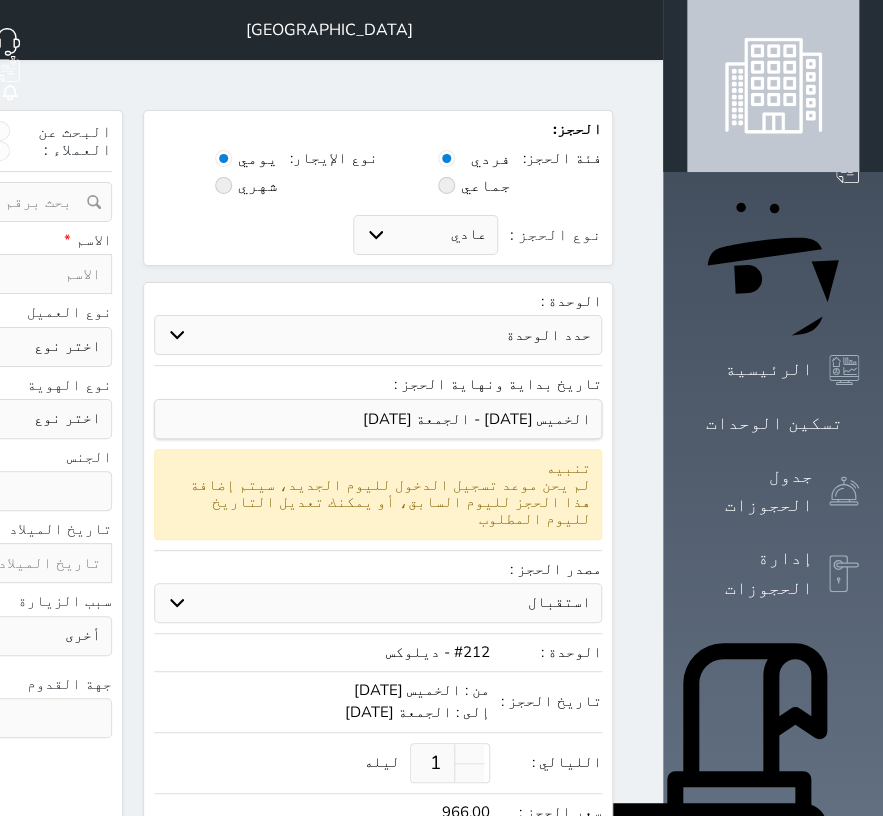 paste on "1081173492" 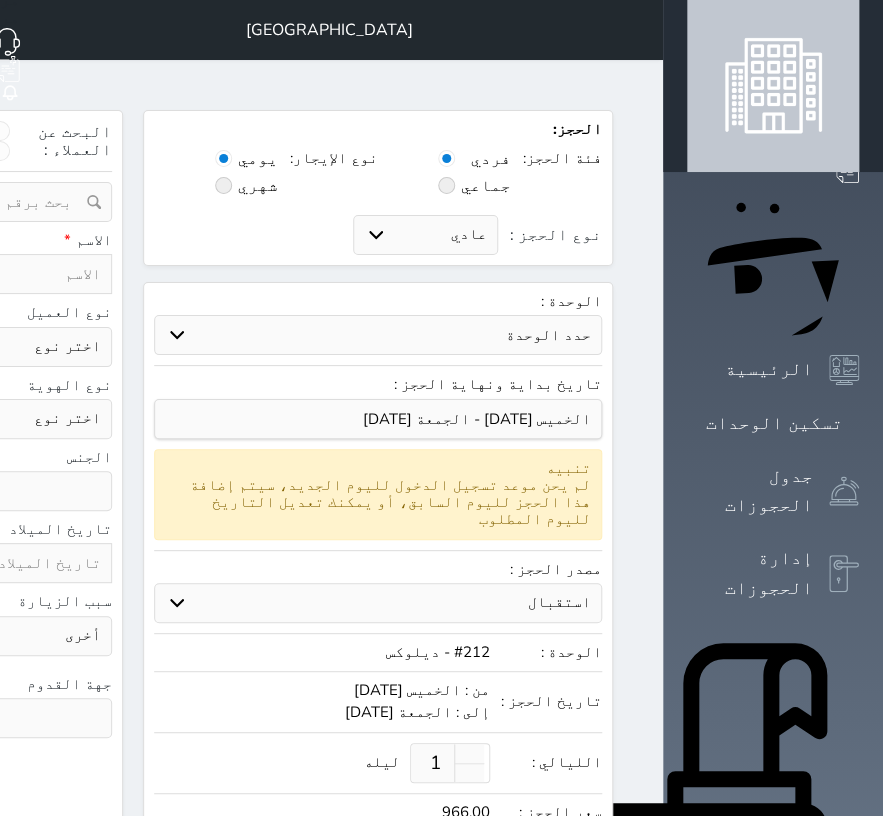 select 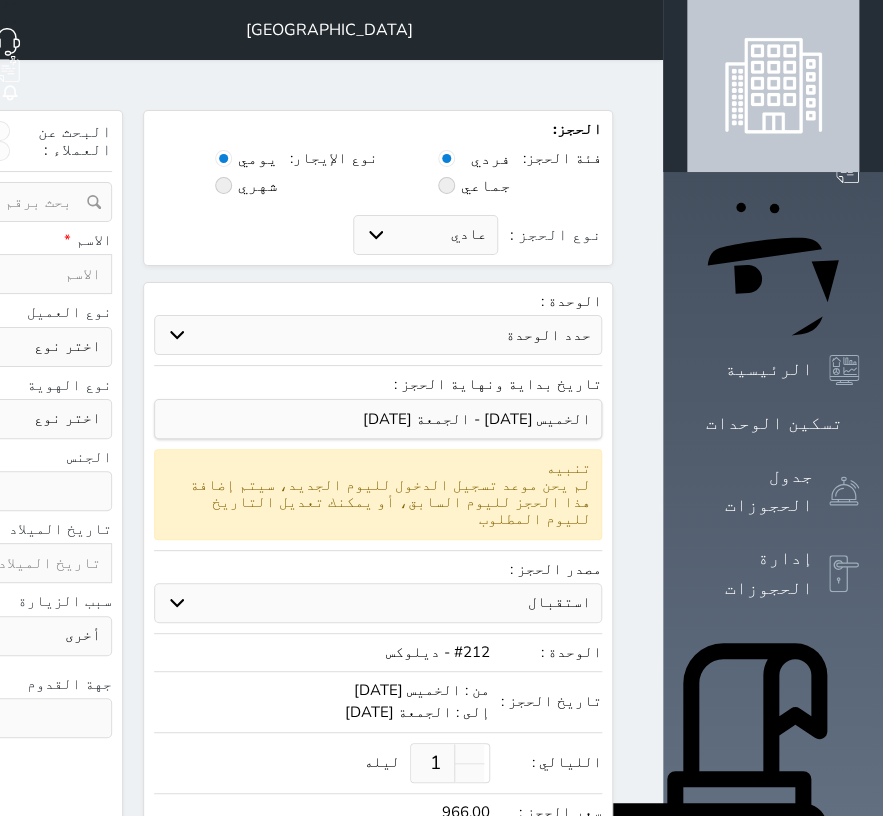 type on "1081173492" 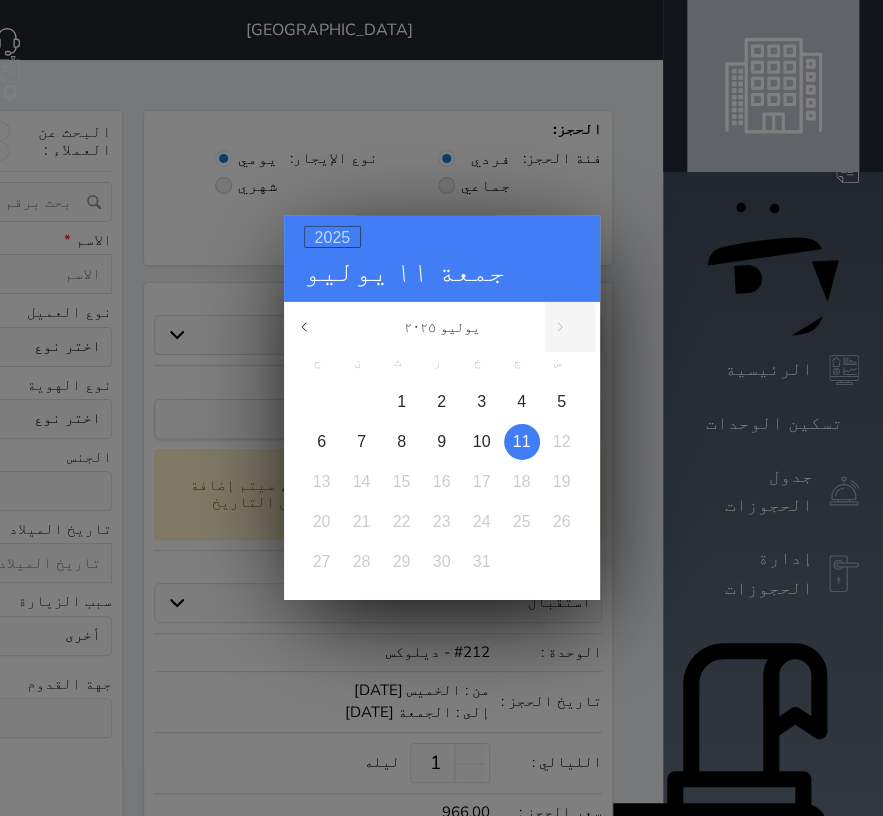 click on "2025" at bounding box center (333, 237) 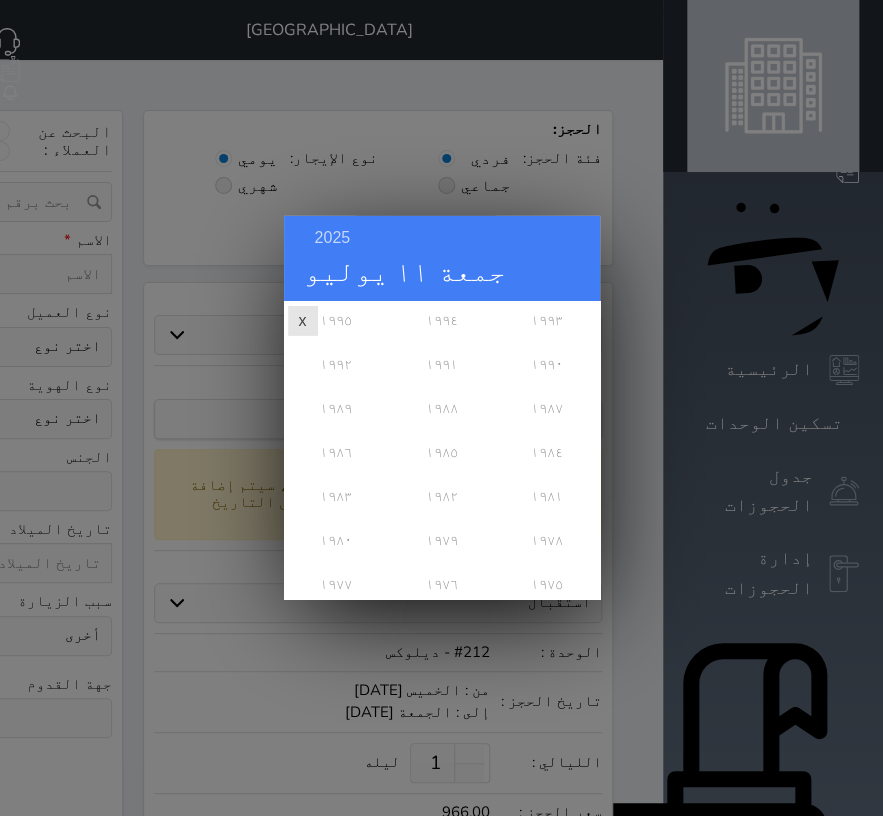 scroll, scrollTop: 454, scrollLeft: 0, axis: vertical 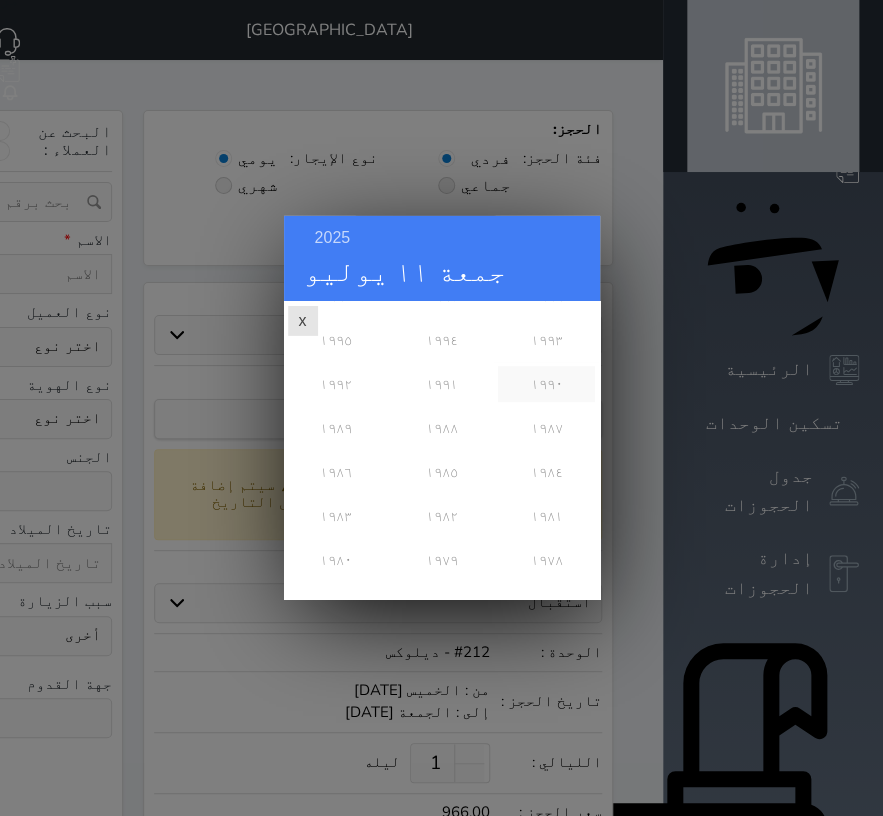 click on "١٩٩٠" at bounding box center [546, 384] 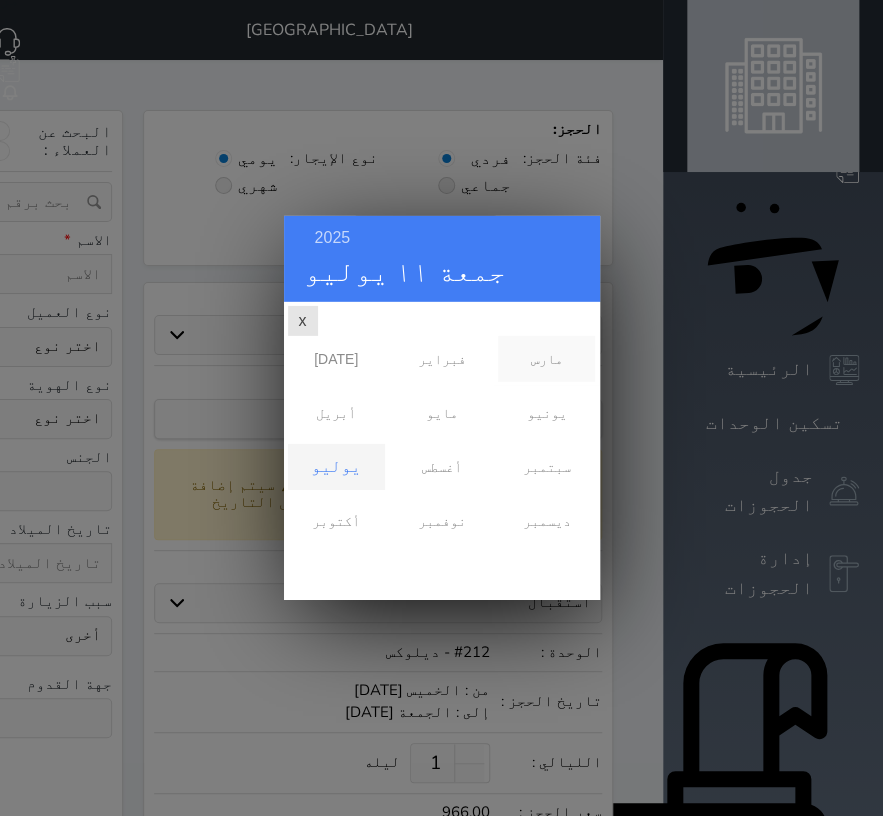 scroll, scrollTop: 0, scrollLeft: 0, axis: both 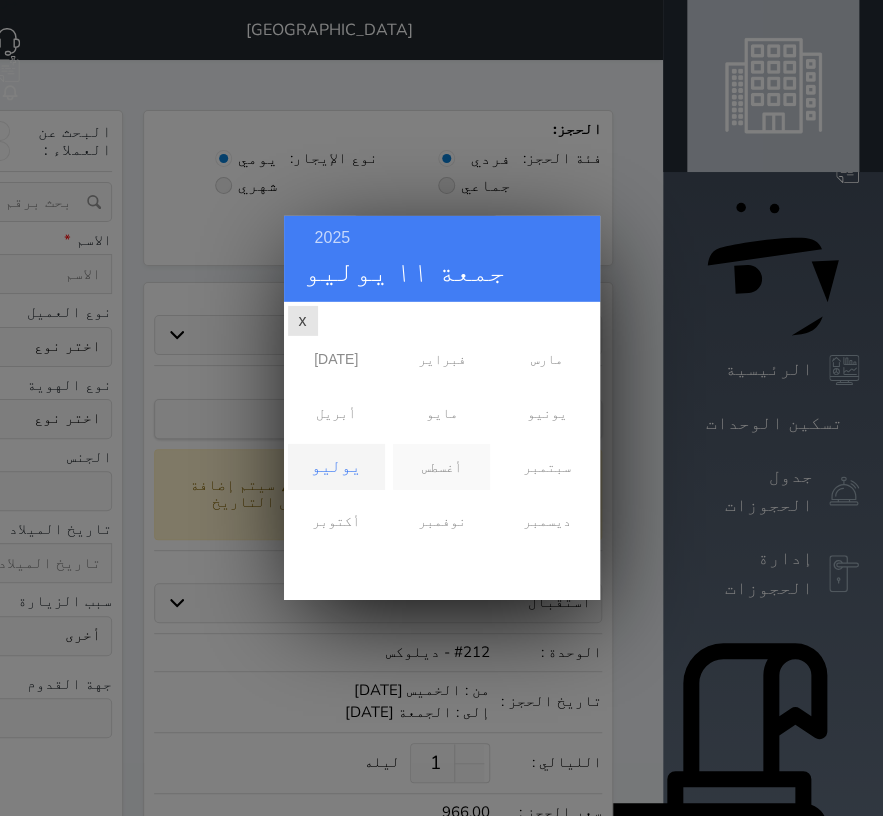 click on "أغسطس" at bounding box center [441, 467] 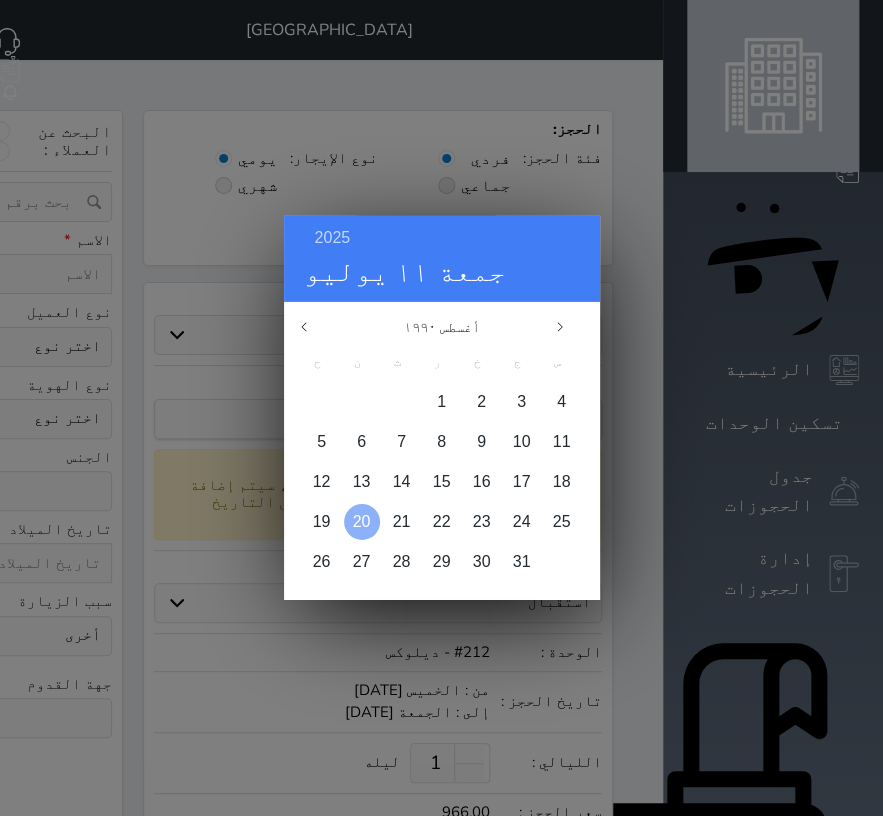 click on "20" at bounding box center (362, 522) 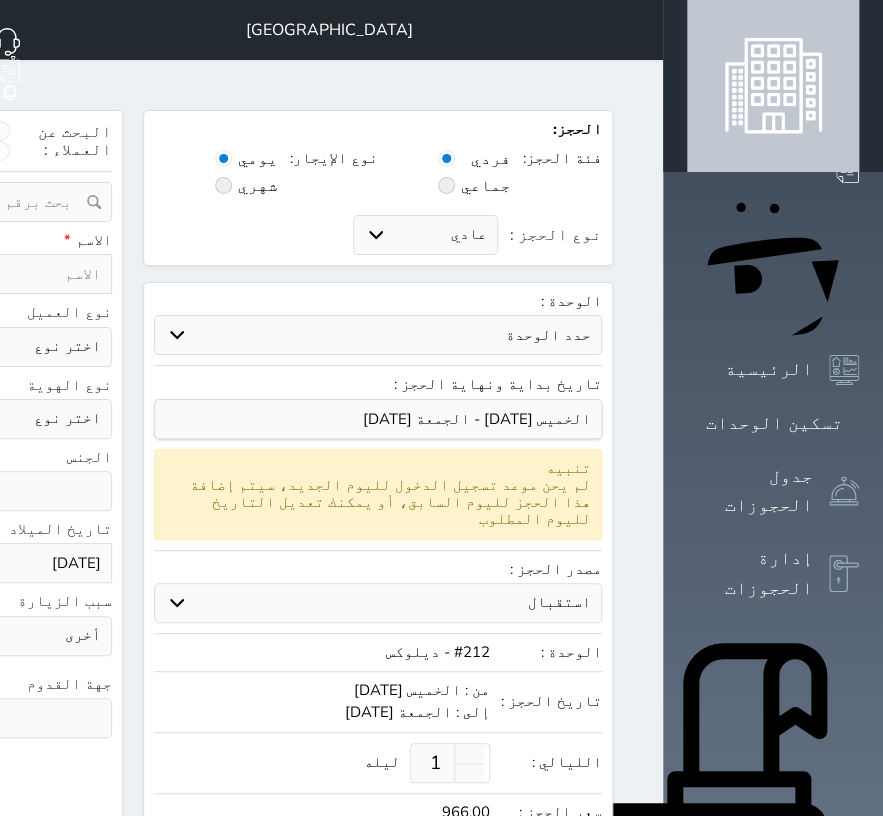 click at bounding box center (-229, 718) 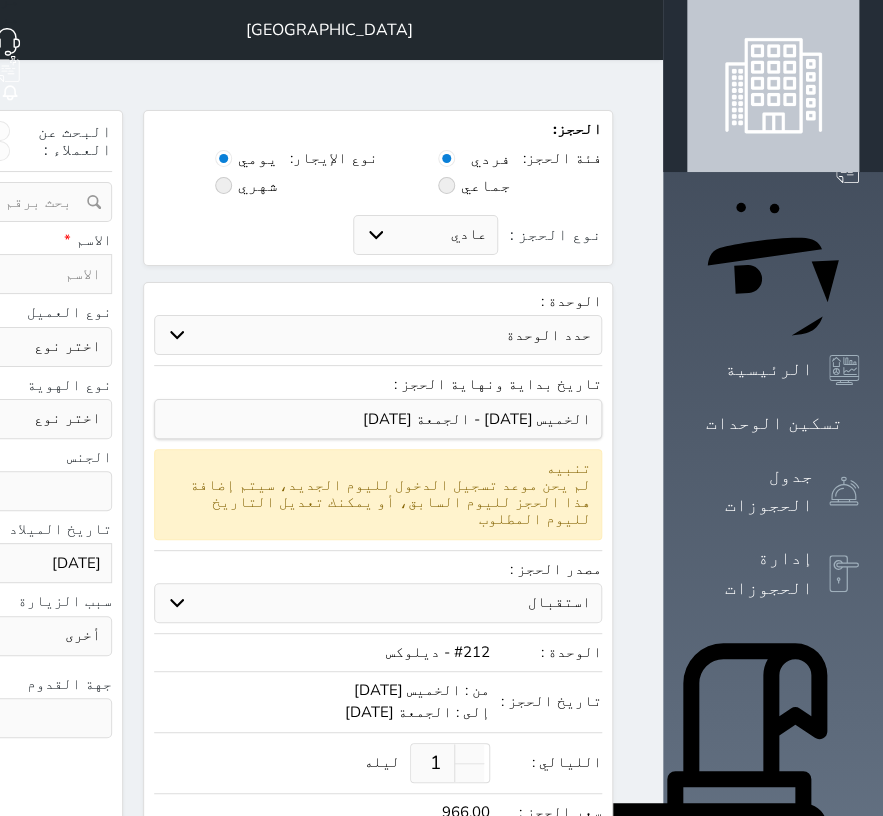 type on "0" 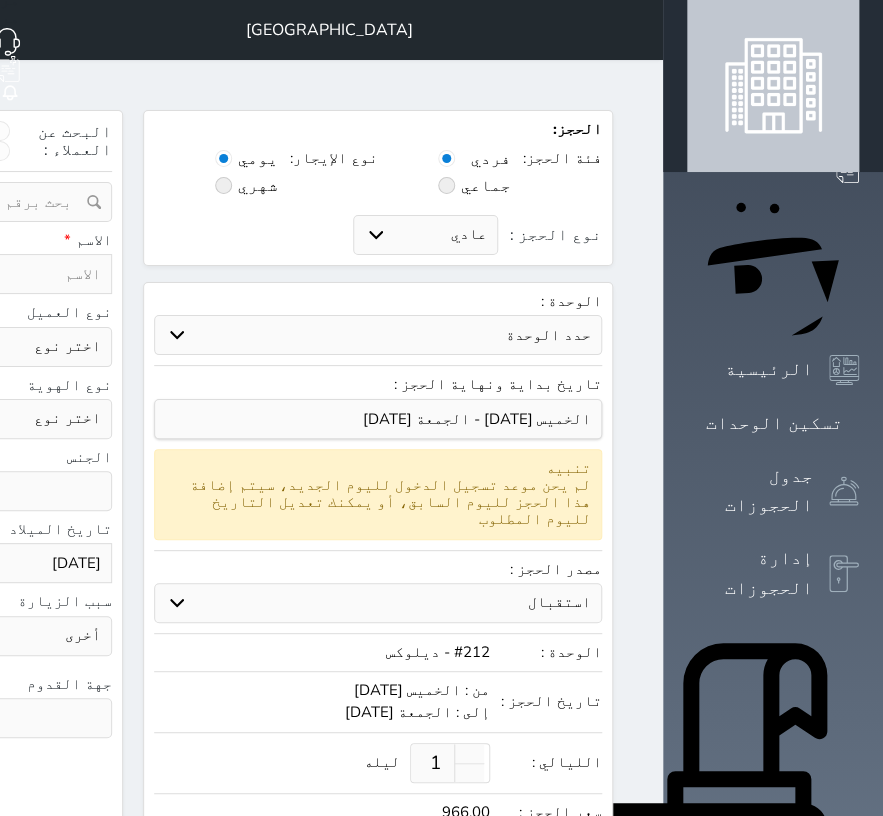 click on "اختر نوع   مواطن مواطن خليجي زائر مقيم" at bounding box center (5, 347) 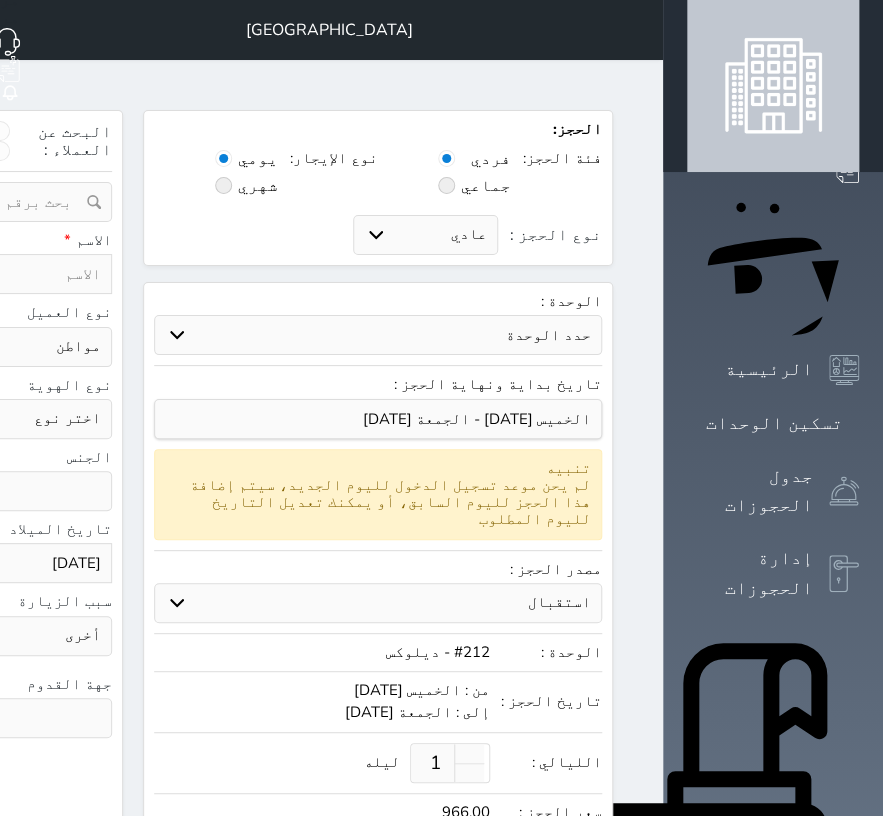 click on "اختر نوع   مواطن مواطن خليجي زائر مقيم" at bounding box center (5, 347) 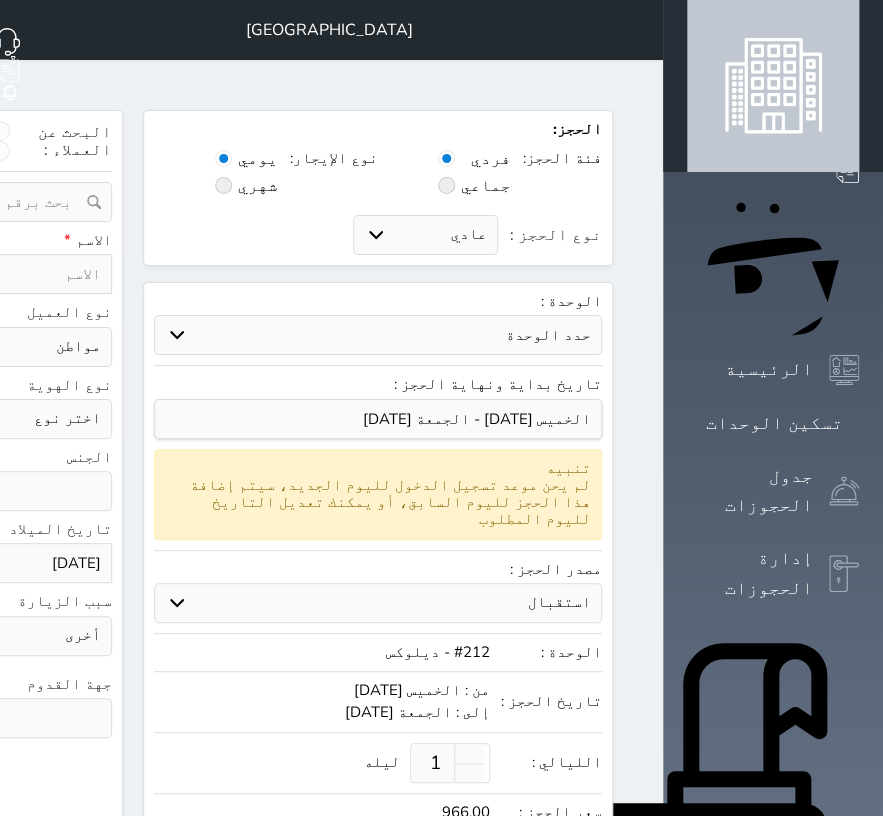 select on "113" 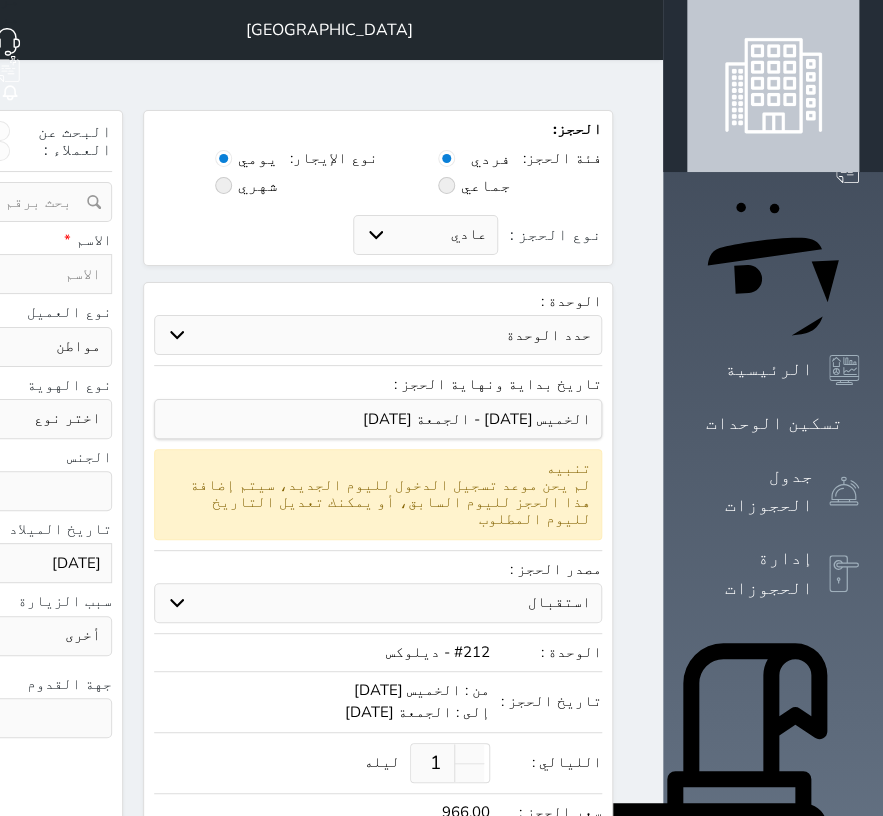click on "نوع الهوية
اختر نوع   هوية وطنية هوية عائلية جواز السفر   رقم الهوية
1081173492" at bounding box center [-112, 413] 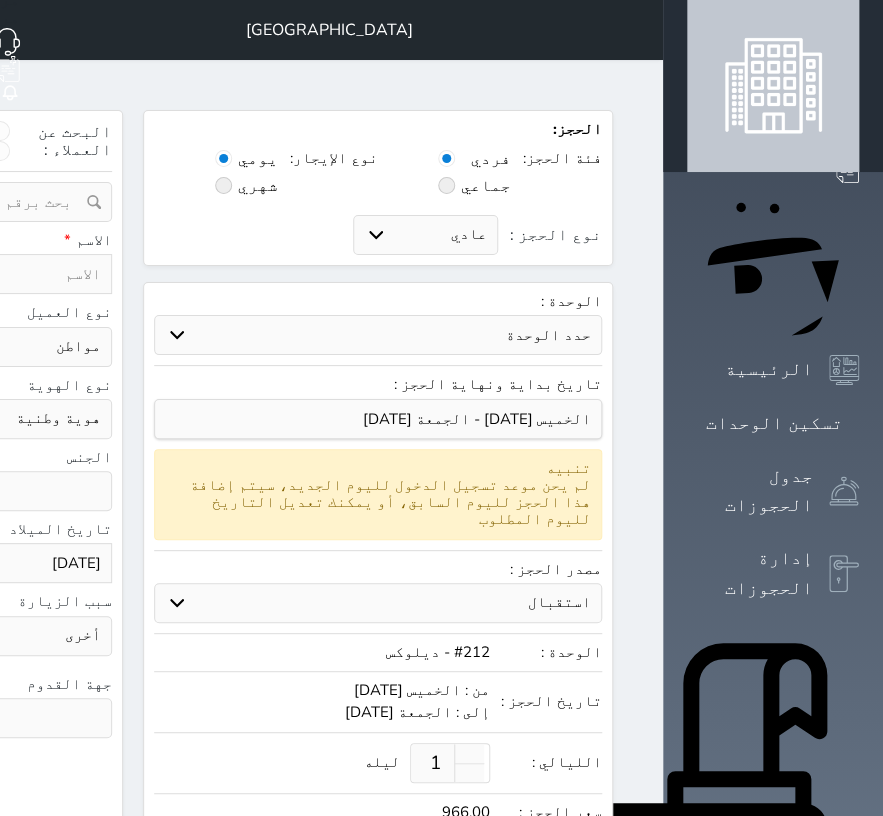 click on "اختر نوع   هوية وطنية هوية عائلية جواز السفر" at bounding box center [5, 419] 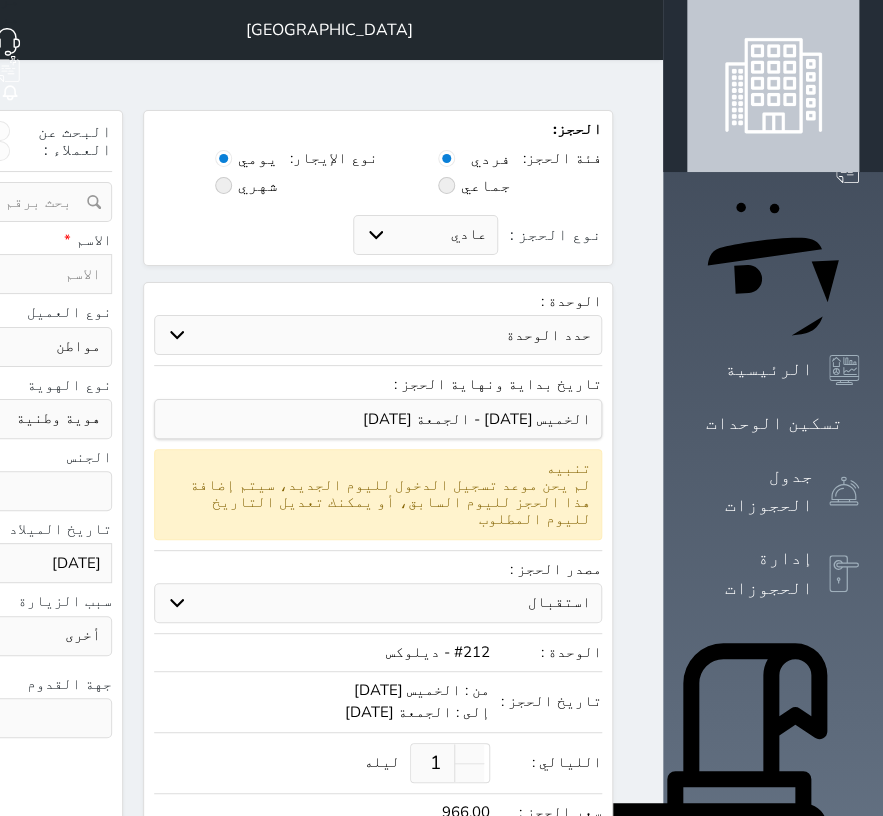 click at bounding box center [5, 274] 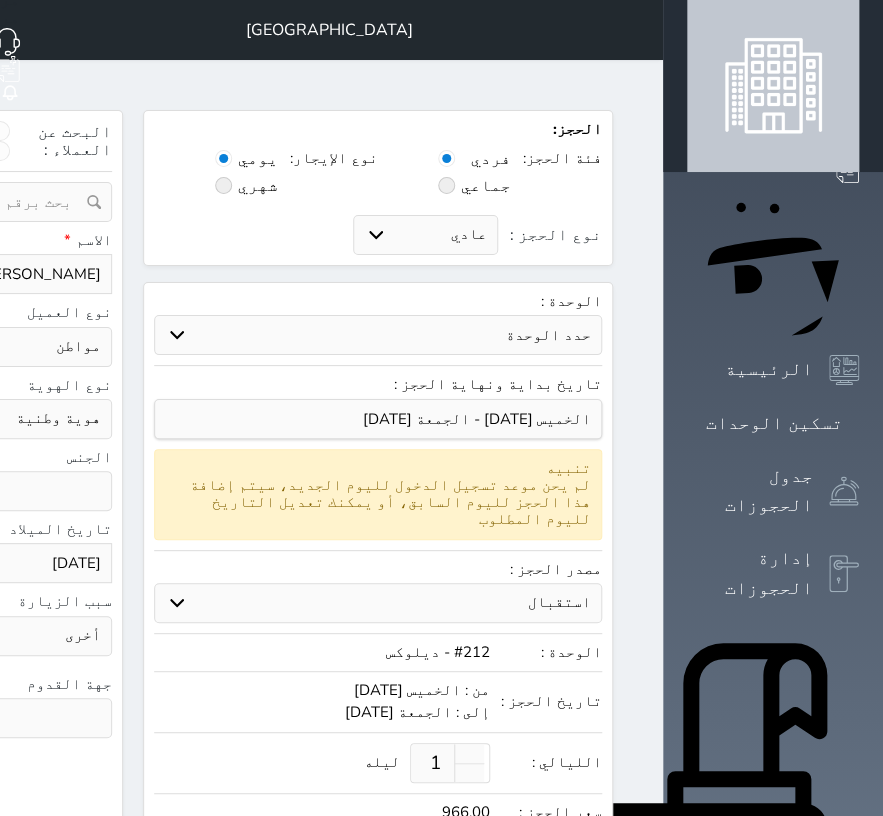 type on "[PERSON_NAME]" 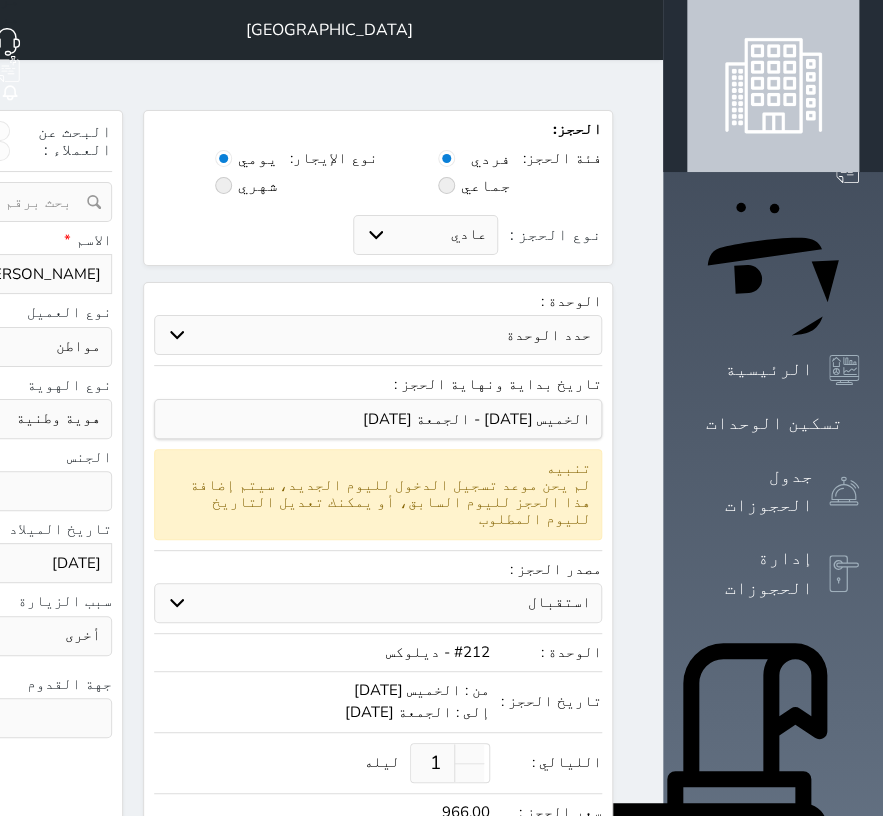 click on "نوع الحجز :" at bounding box center (-261, 274) 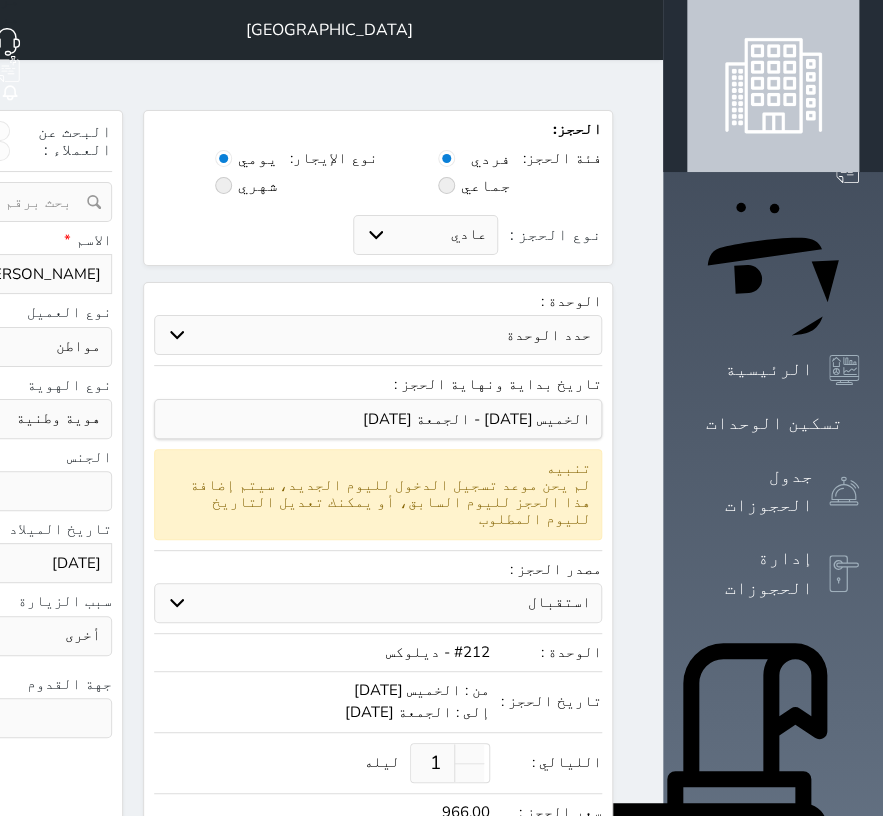 scroll, scrollTop: 0, scrollLeft: 2, axis: horizontal 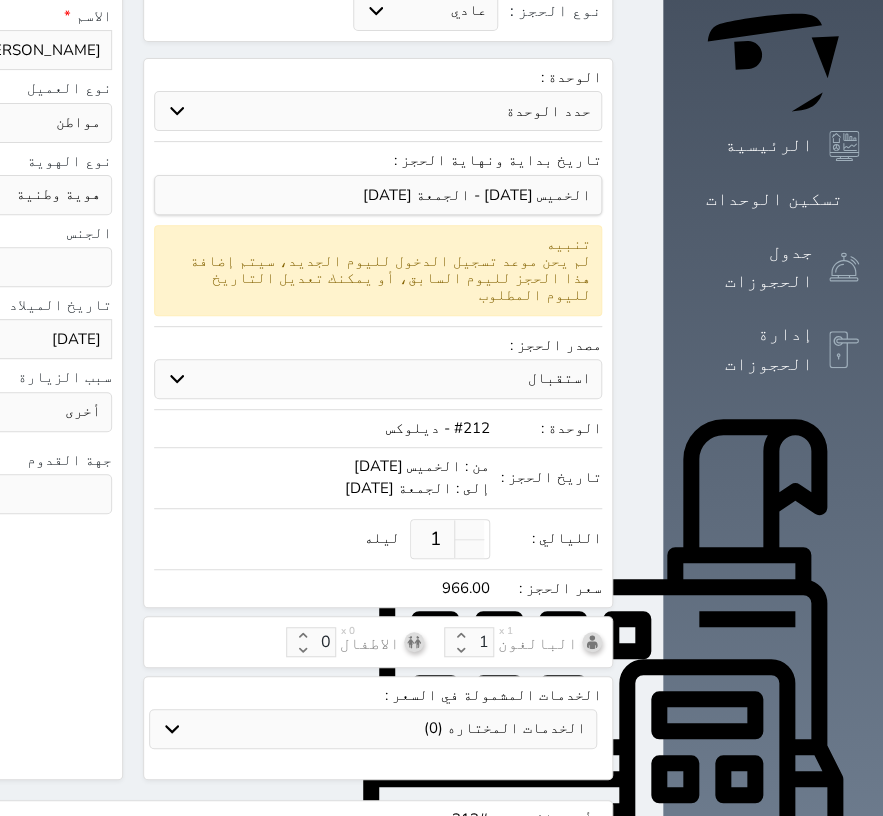 type on "[PHONE_NUMBER]" 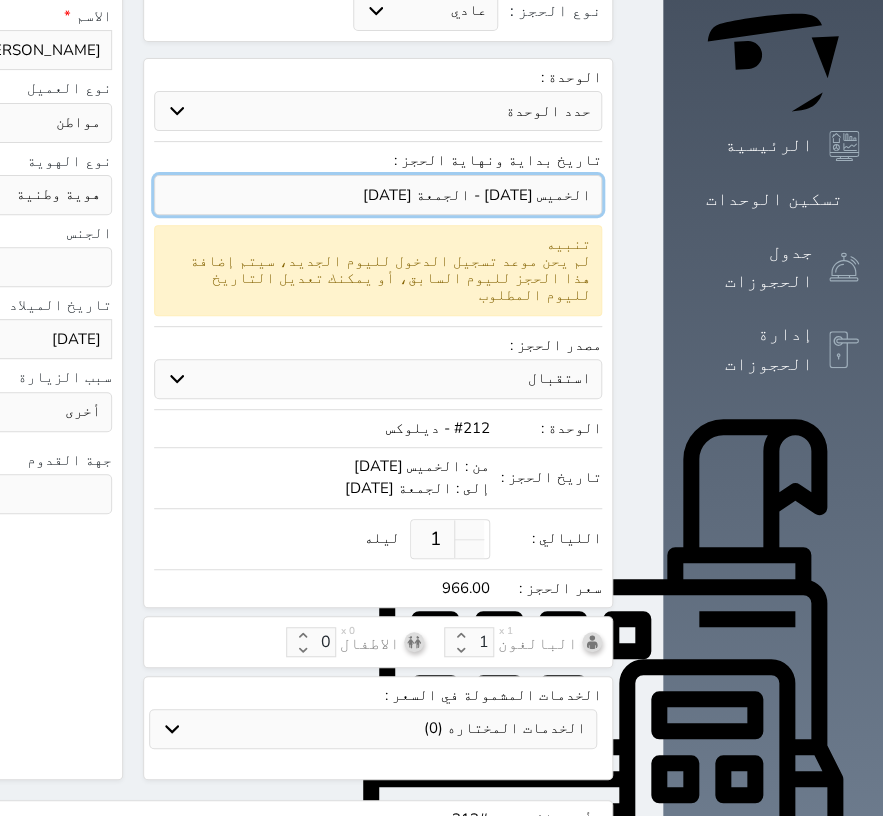 click at bounding box center [378, 195] 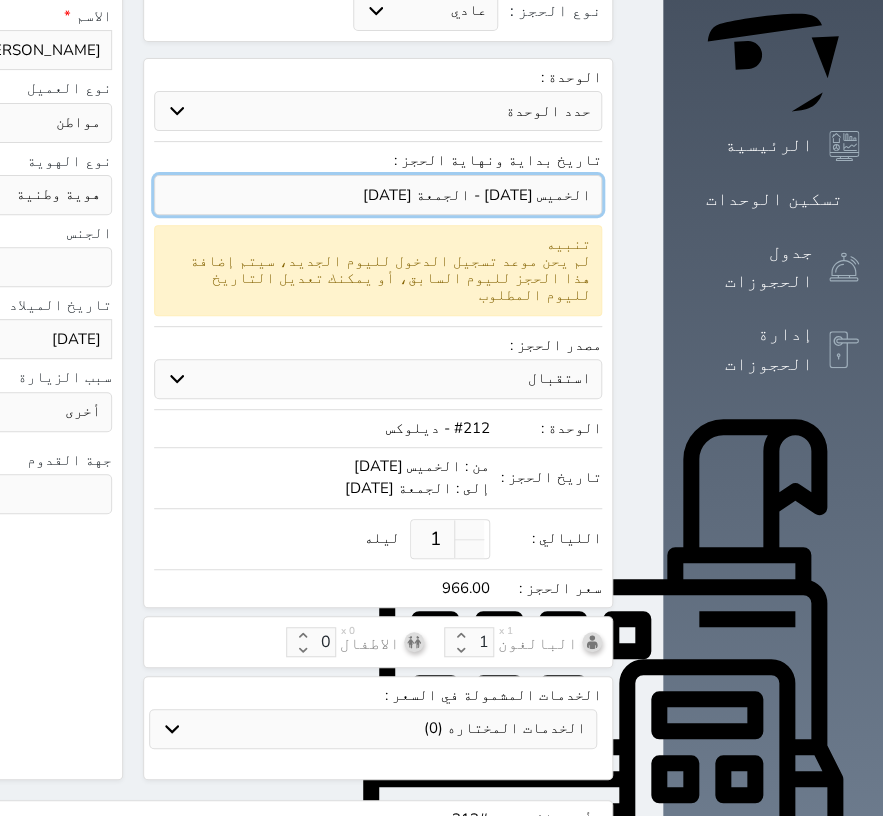 scroll, scrollTop: 0, scrollLeft: 0, axis: both 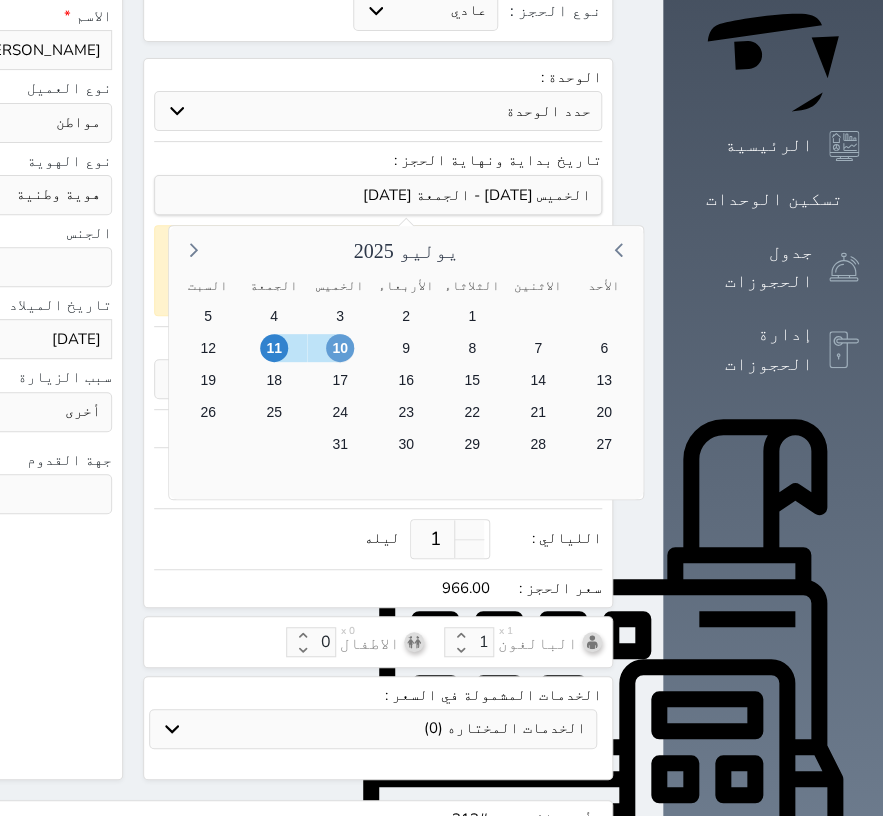 click on "10" at bounding box center [340, 348] 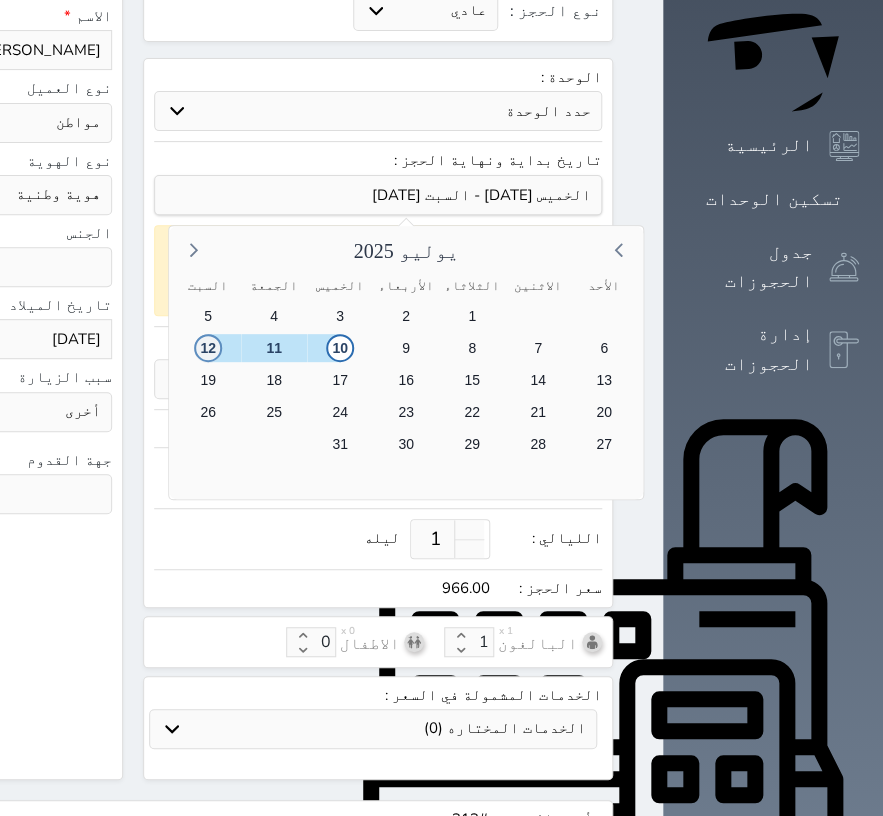click on "12" at bounding box center [208, 348] 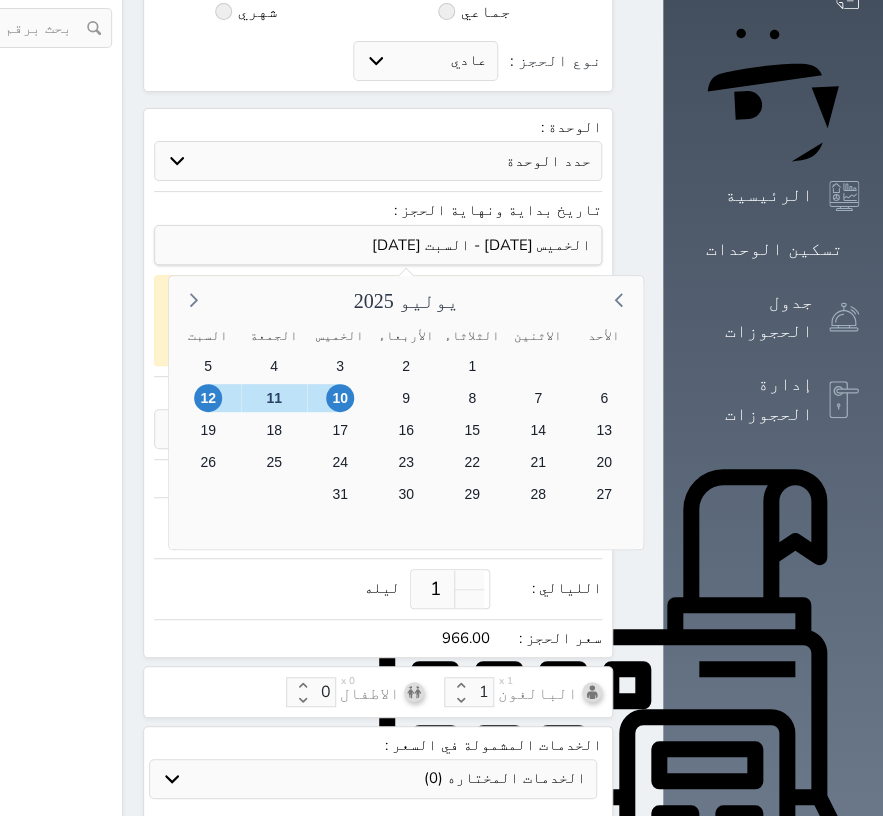 type on "2" 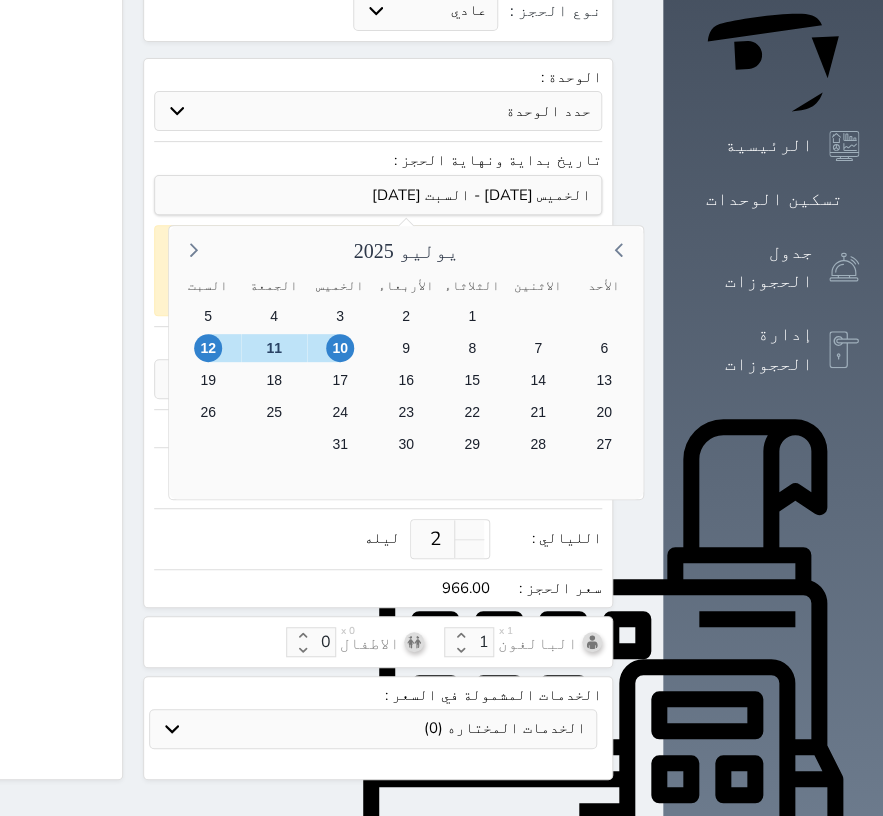 select on "1" 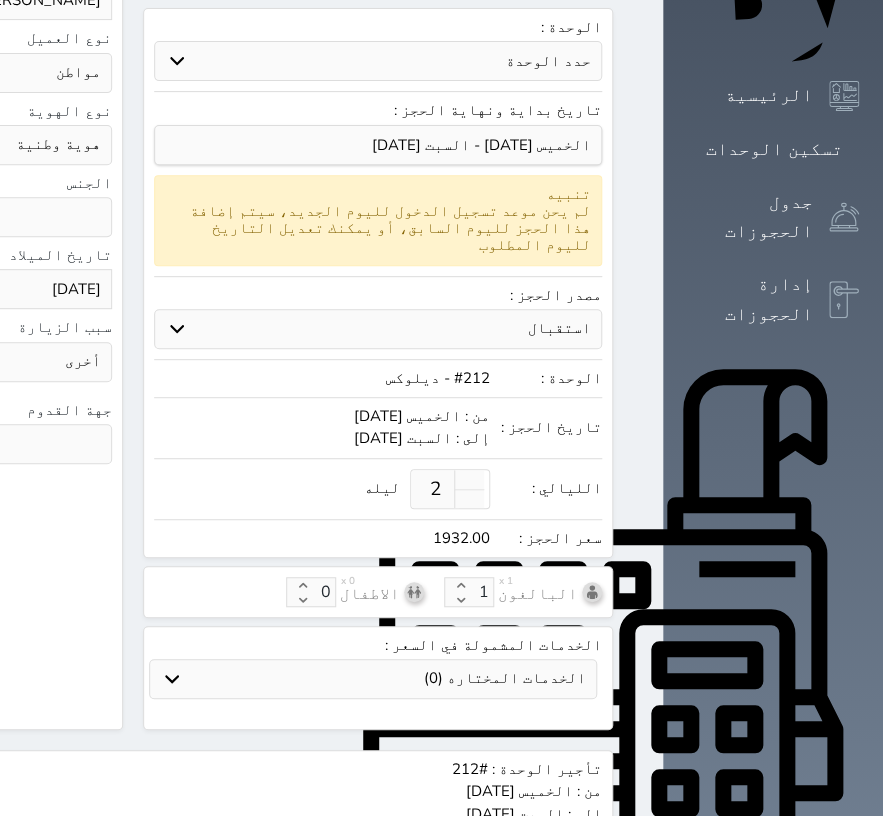 select 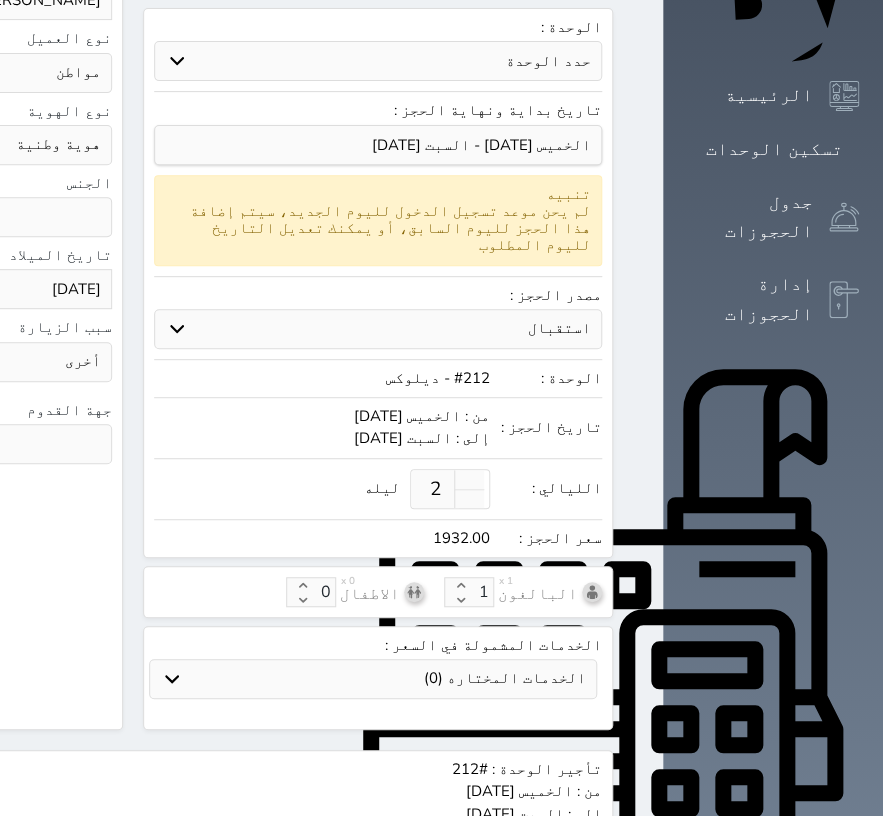 select 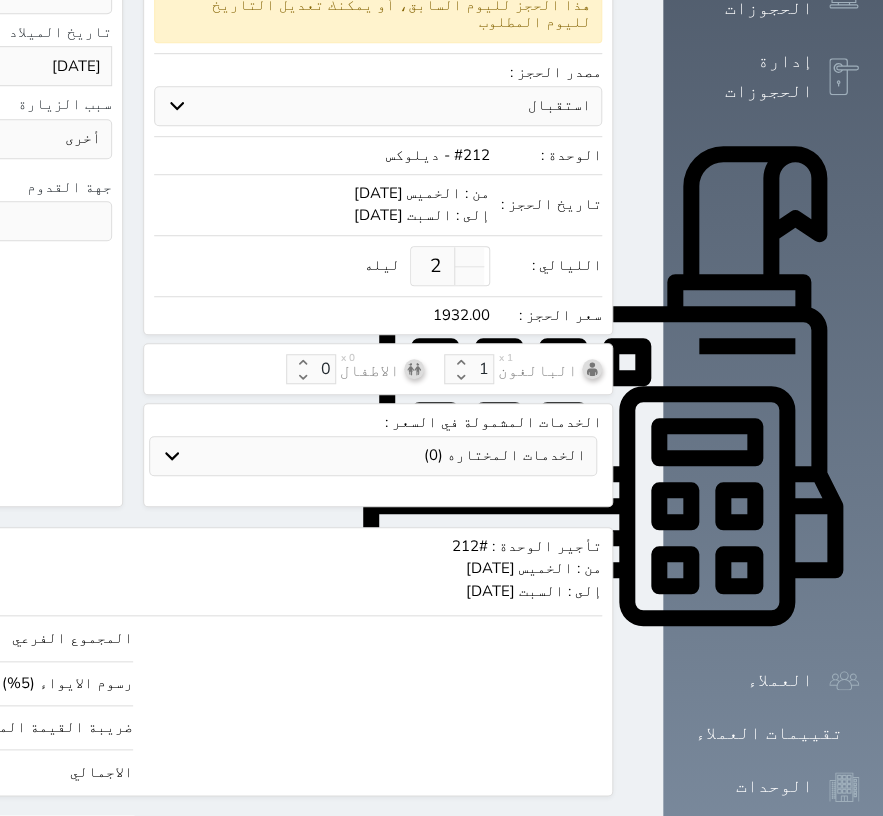 click on "حجز" at bounding box center (-102, 833) 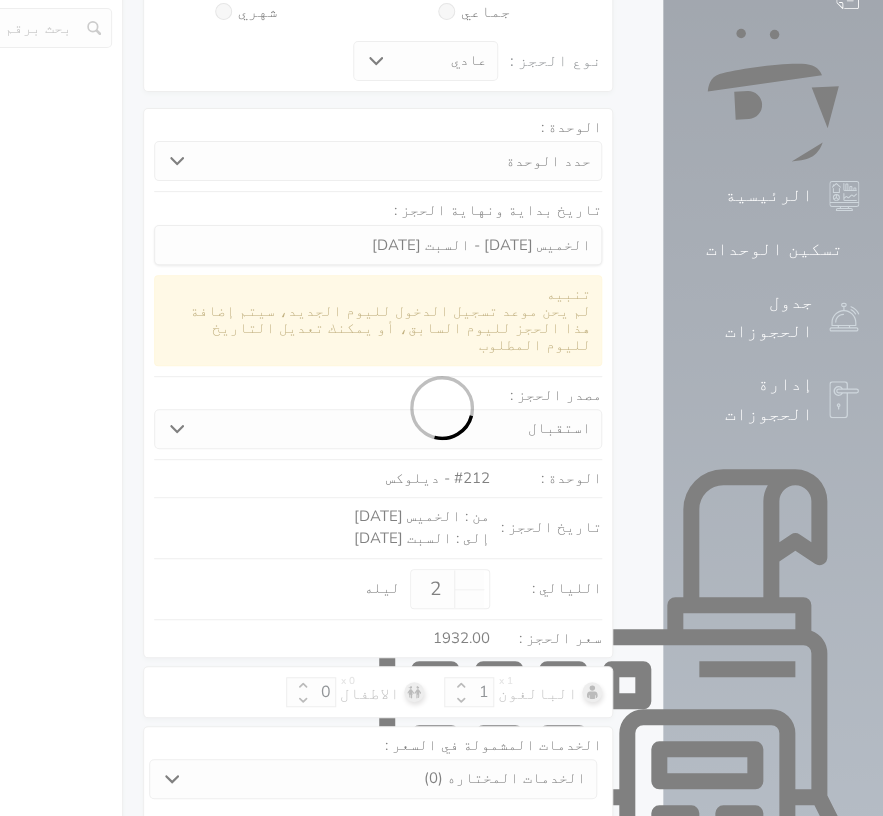 scroll, scrollTop: 352, scrollLeft: 0, axis: vertical 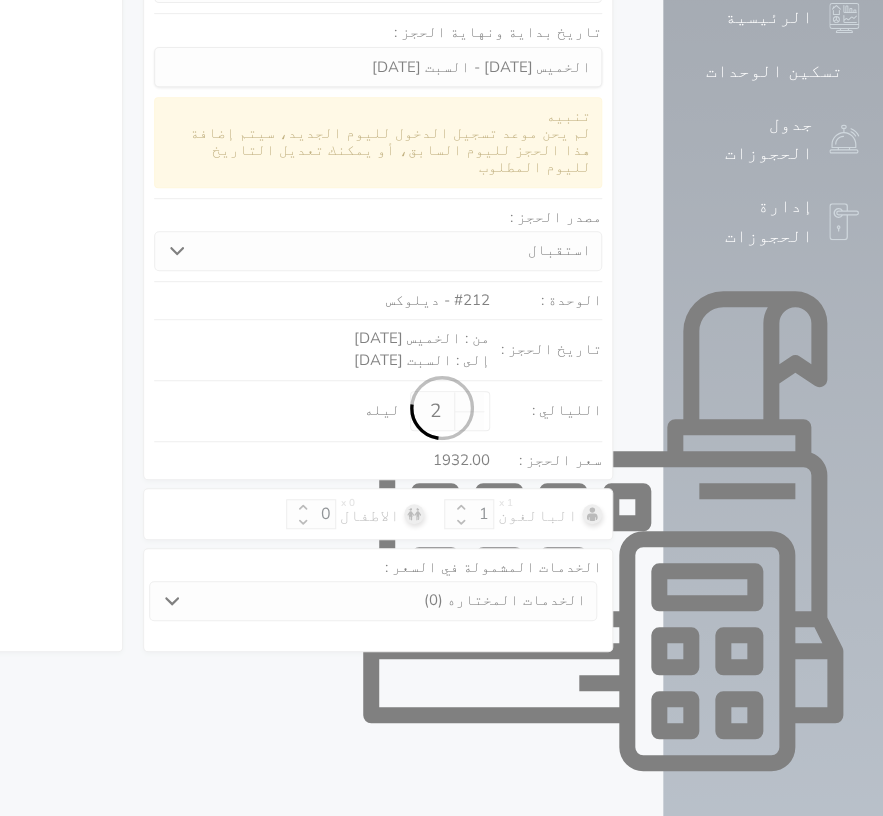 select on "1" 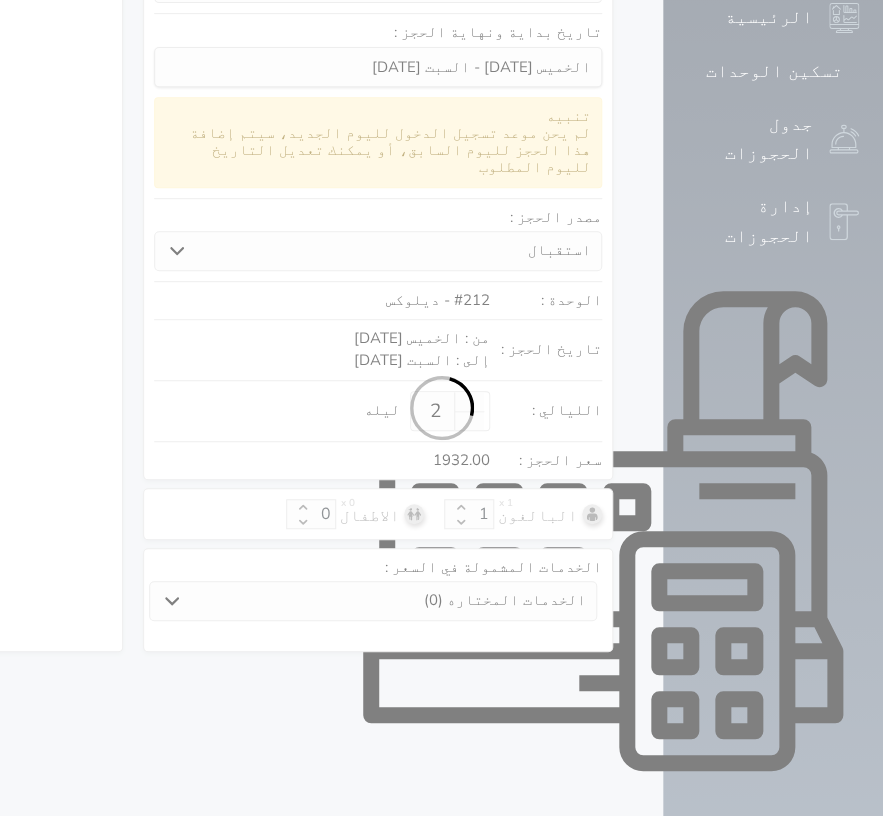 select on "113" 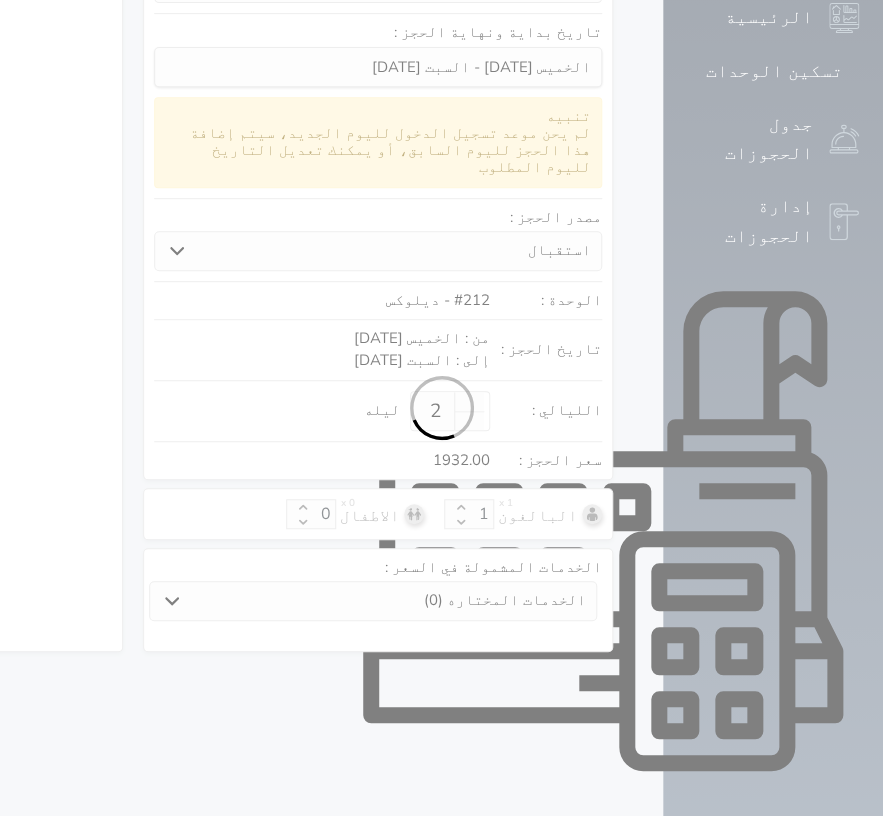 select on "1" 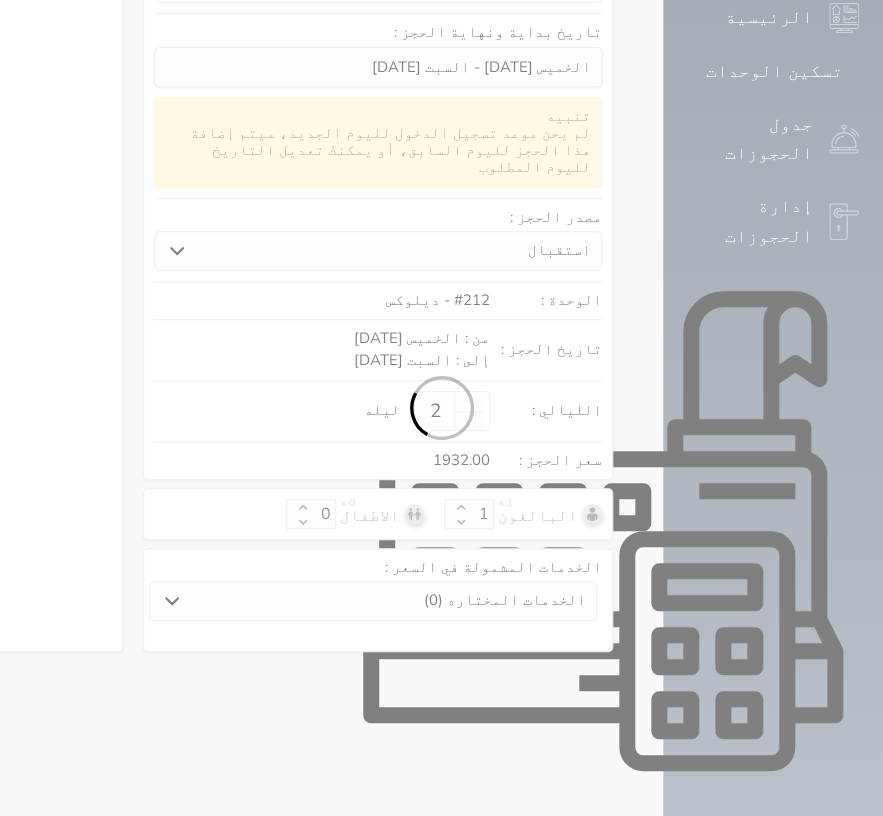 select 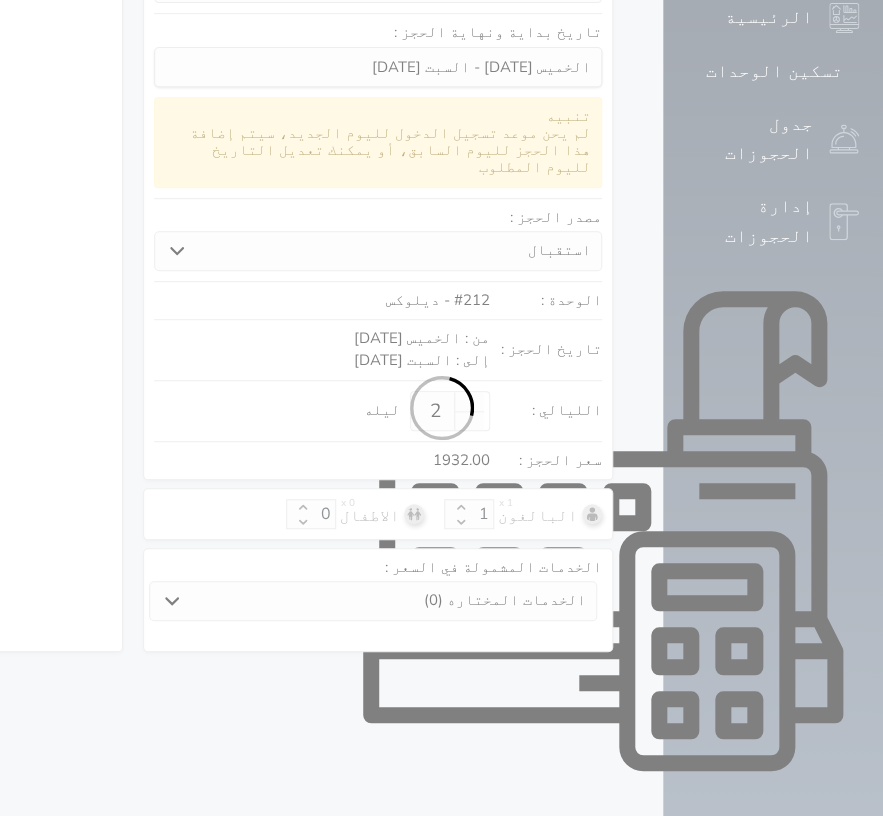 select on "7" 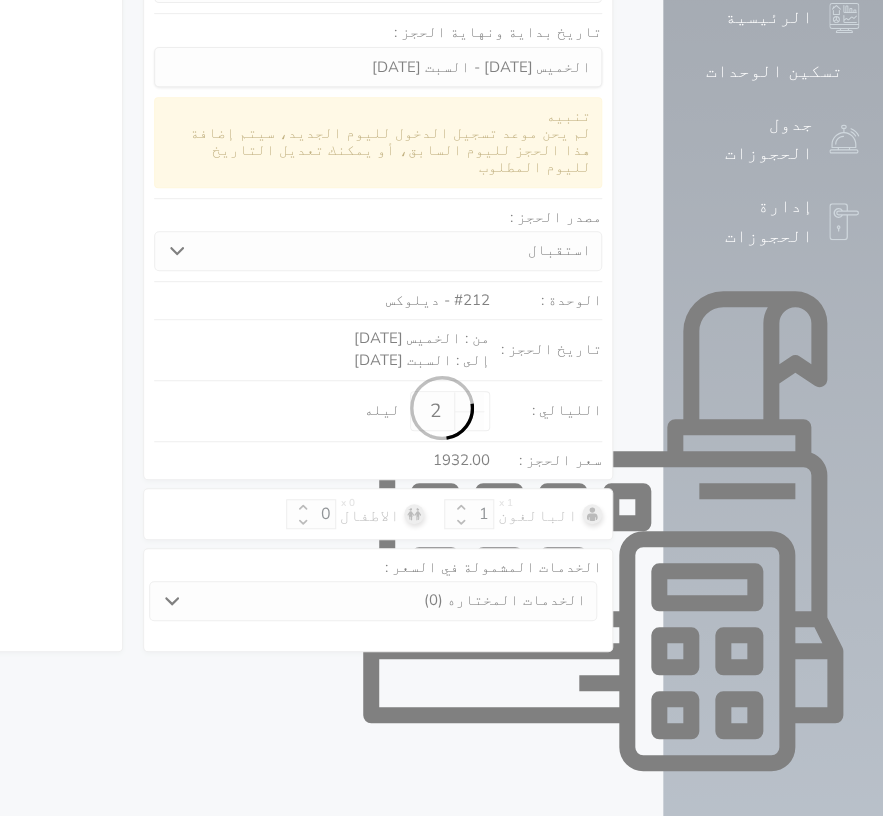 select 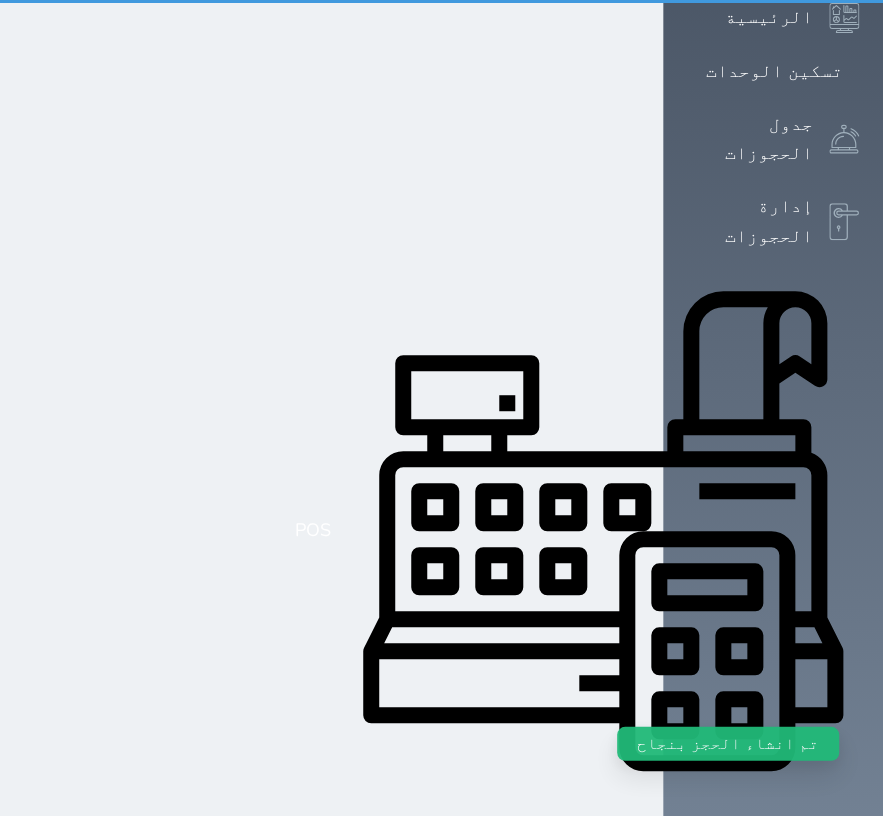 scroll, scrollTop: 0, scrollLeft: 0, axis: both 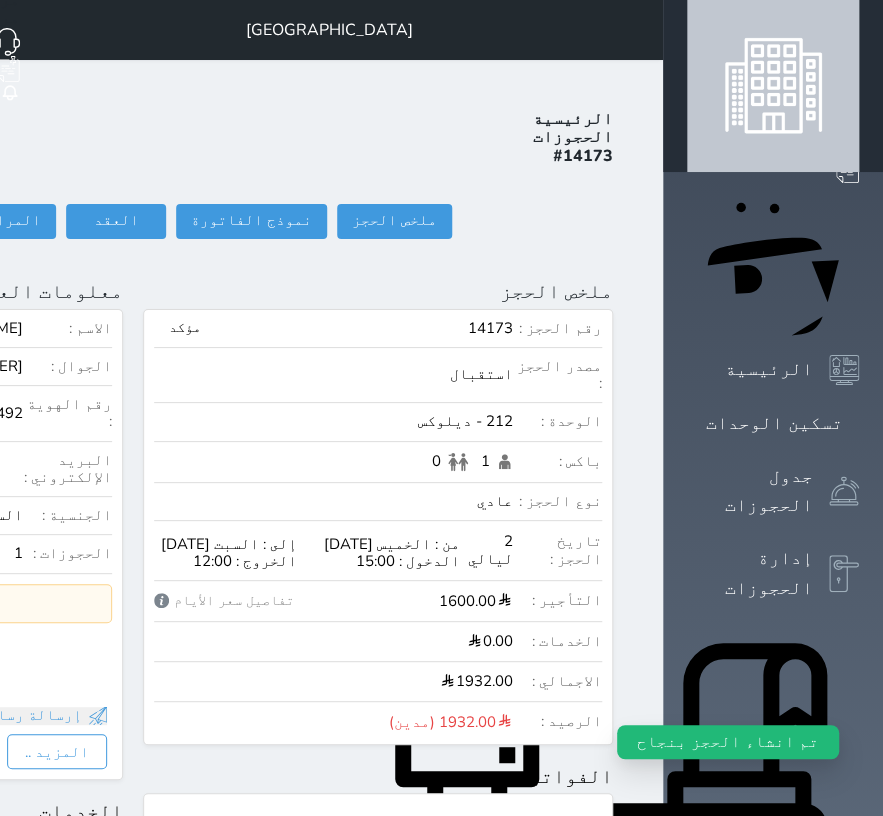 click on "تسجيل دخول" at bounding box center (-146, 221) 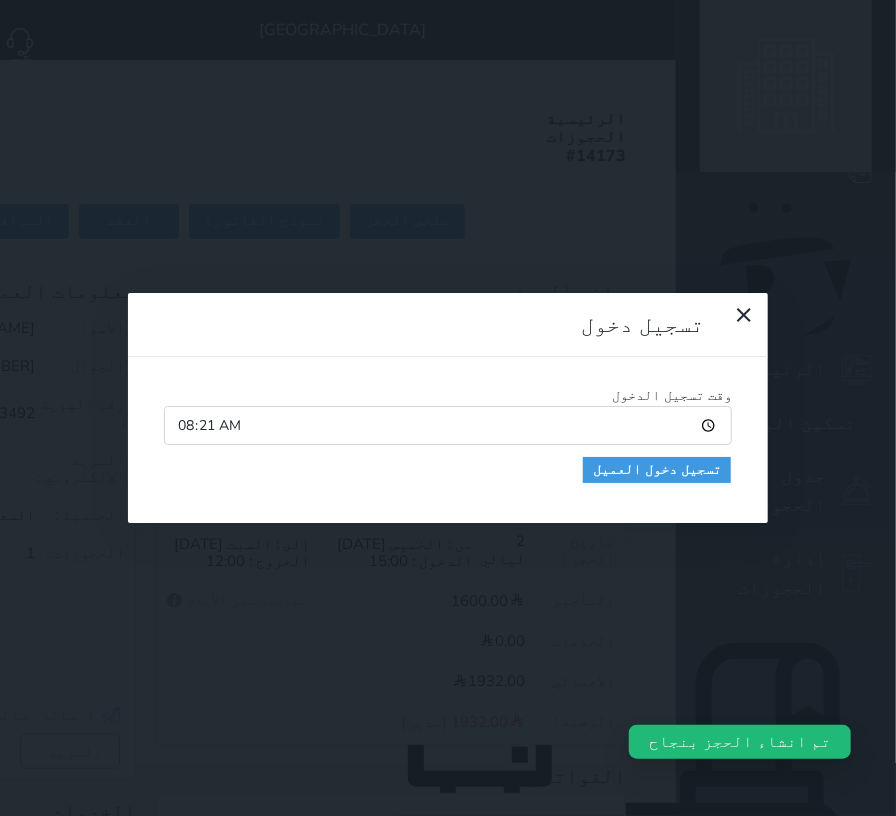 click on "وقت تسجيل الدخول    08:21   تسجيل دخول العميل" at bounding box center (448, 440) 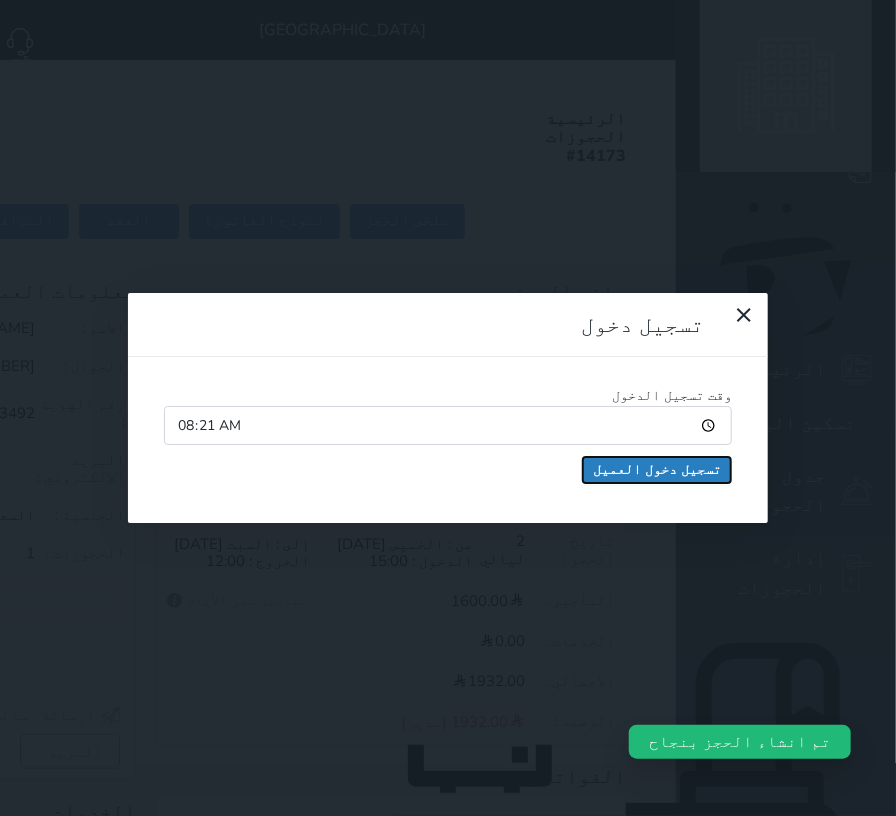 click on "تسجيل دخول العميل" at bounding box center [657, 470] 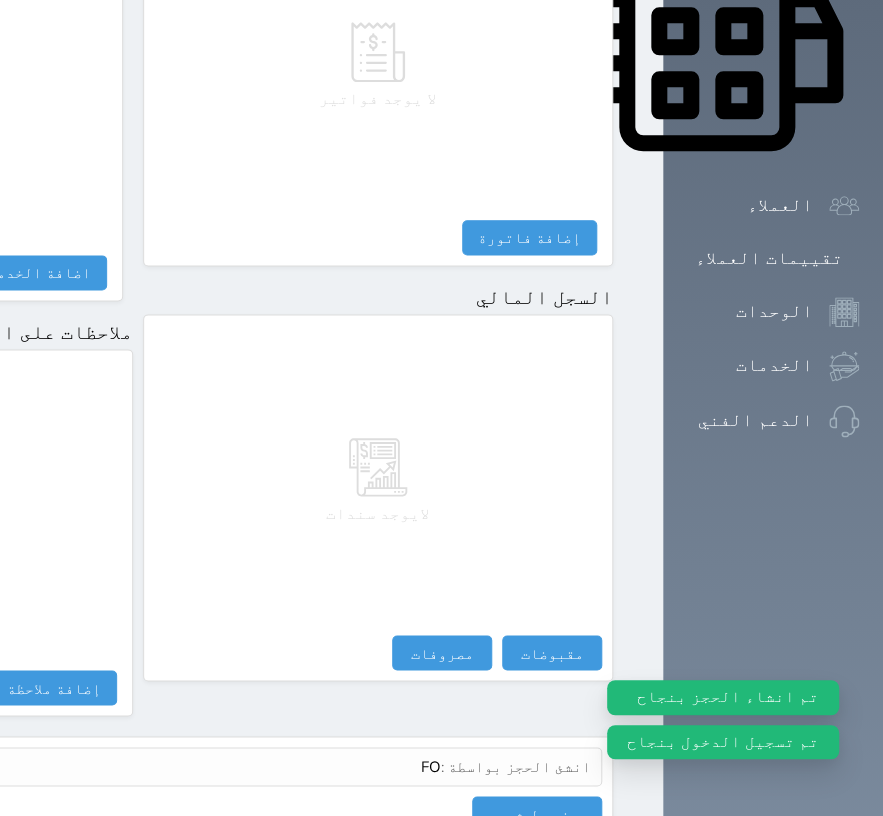 scroll, scrollTop: 1007, scrollLeft: 0, axis: vertical 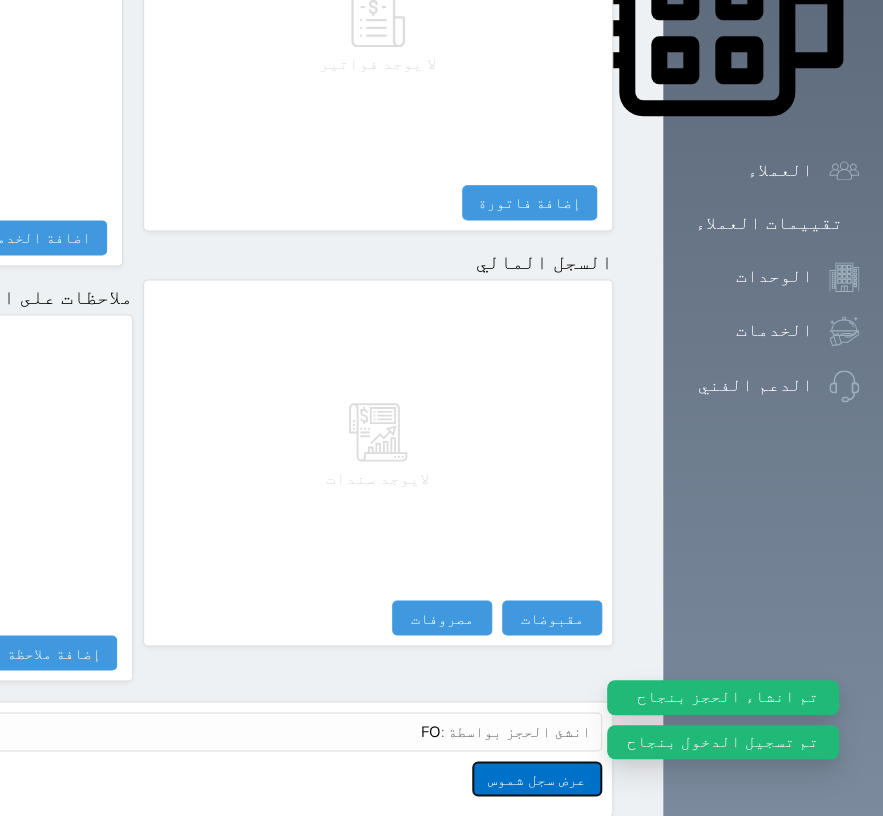 click on "عرض سجل شموس" at bounding box center (537, 778) 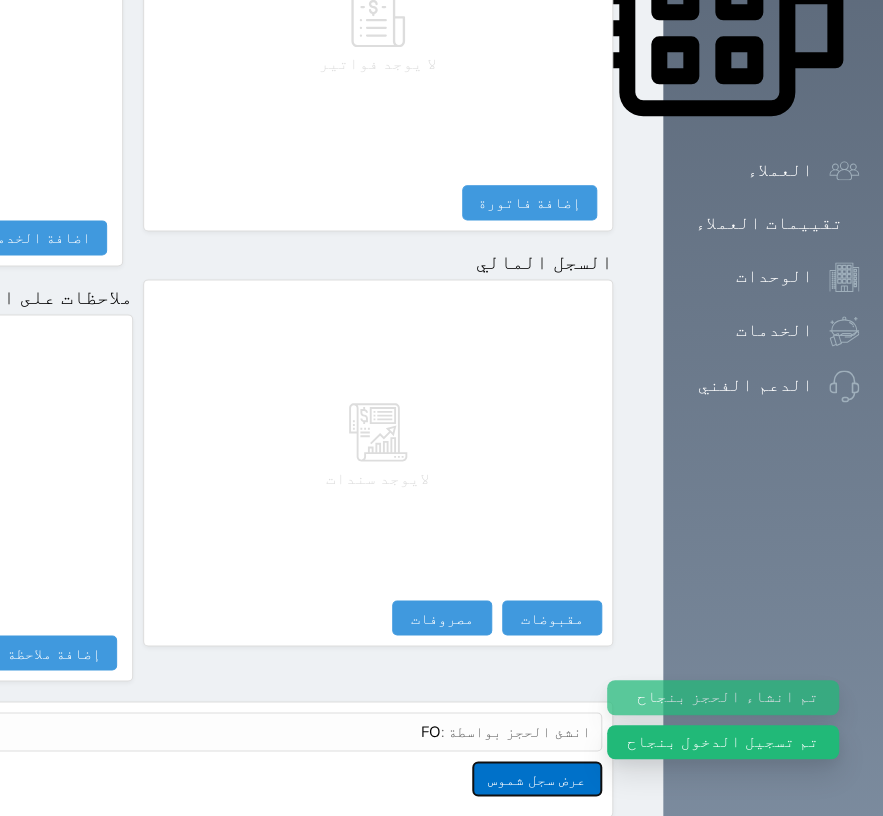 click on "عرض سجل شموس" at bounding box center [537, 778] 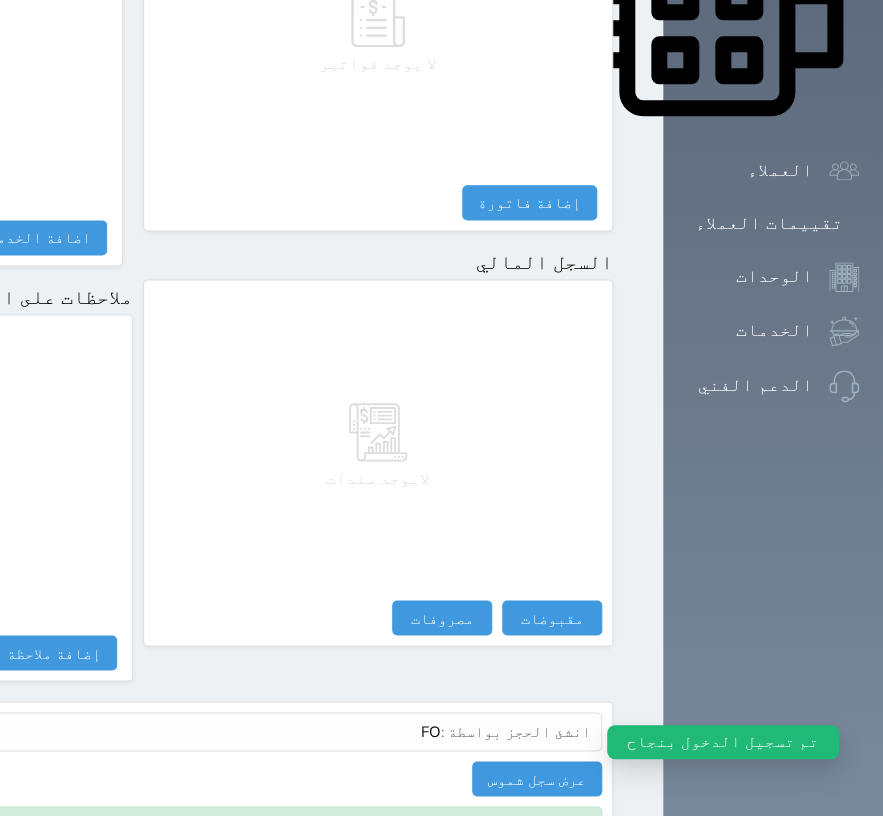 click at bounding box center [639, -977] 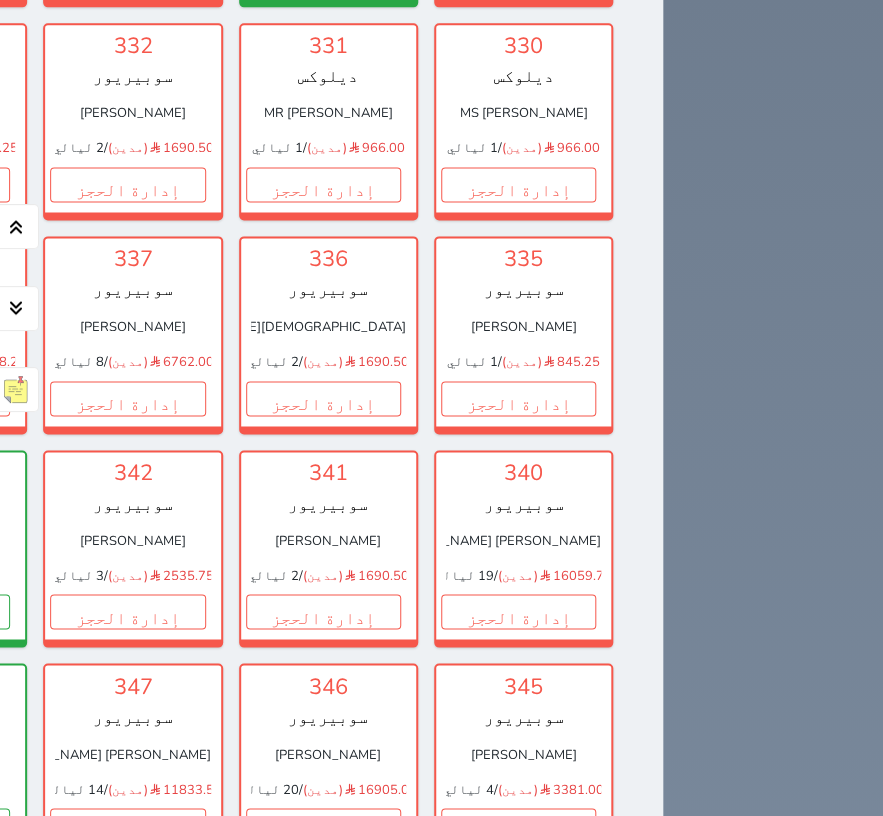 scroll, scrollTop: 4363, scrollLeft: 0, axis: vertical 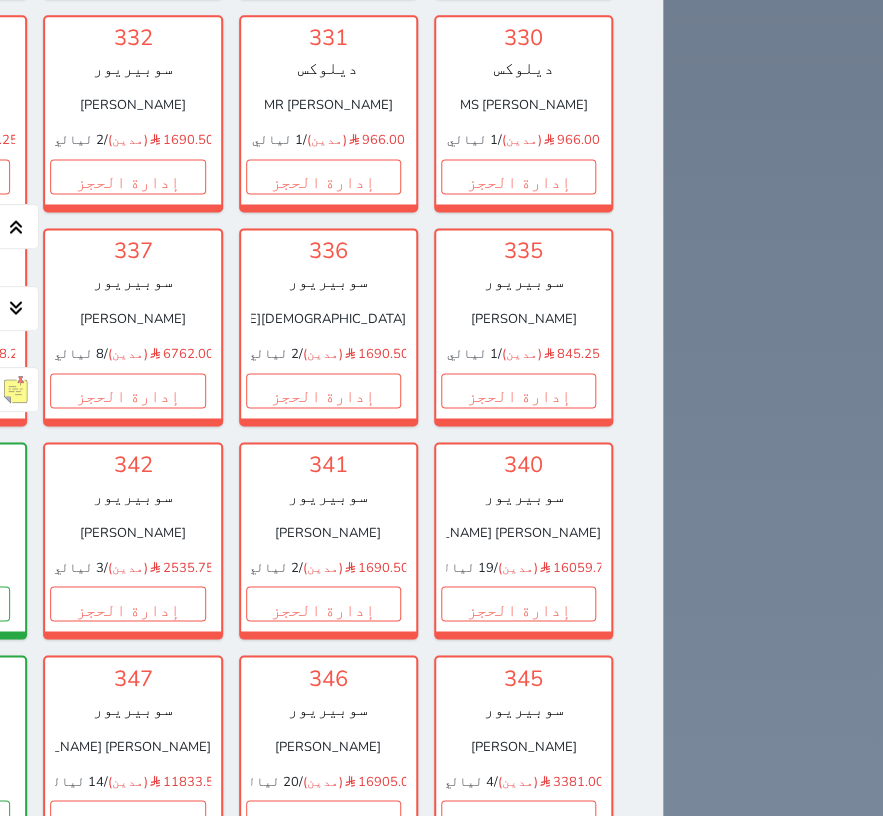 click on "إدارة الحجز" at bounding box center [323, -251] 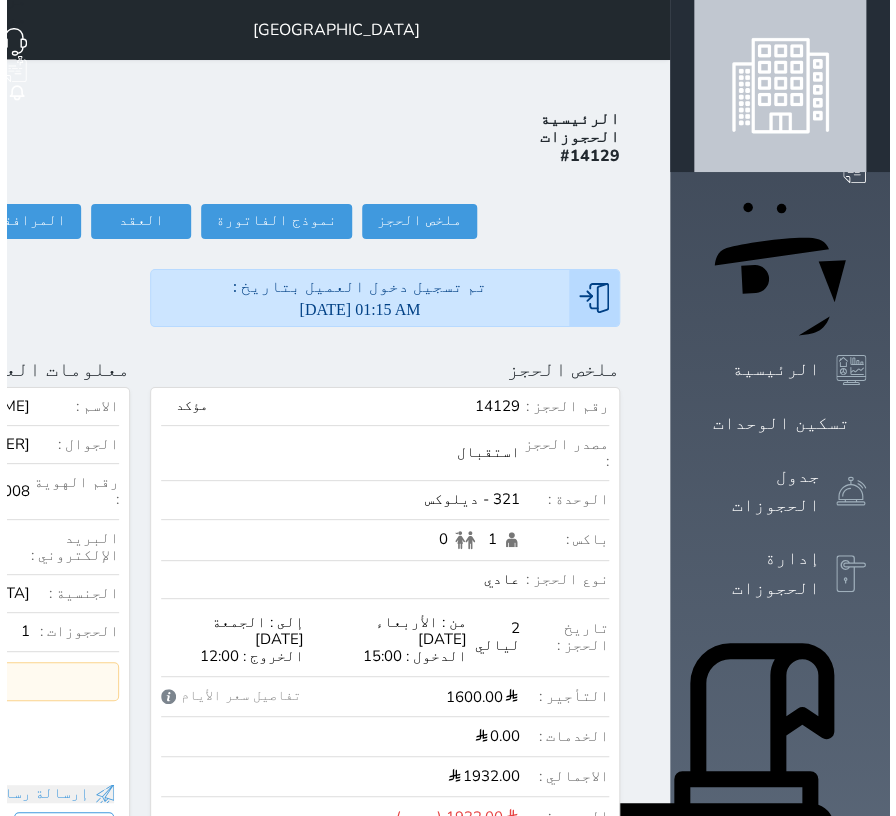 scroll, scrollTop: 0, scrollLeft: 0, axis: both 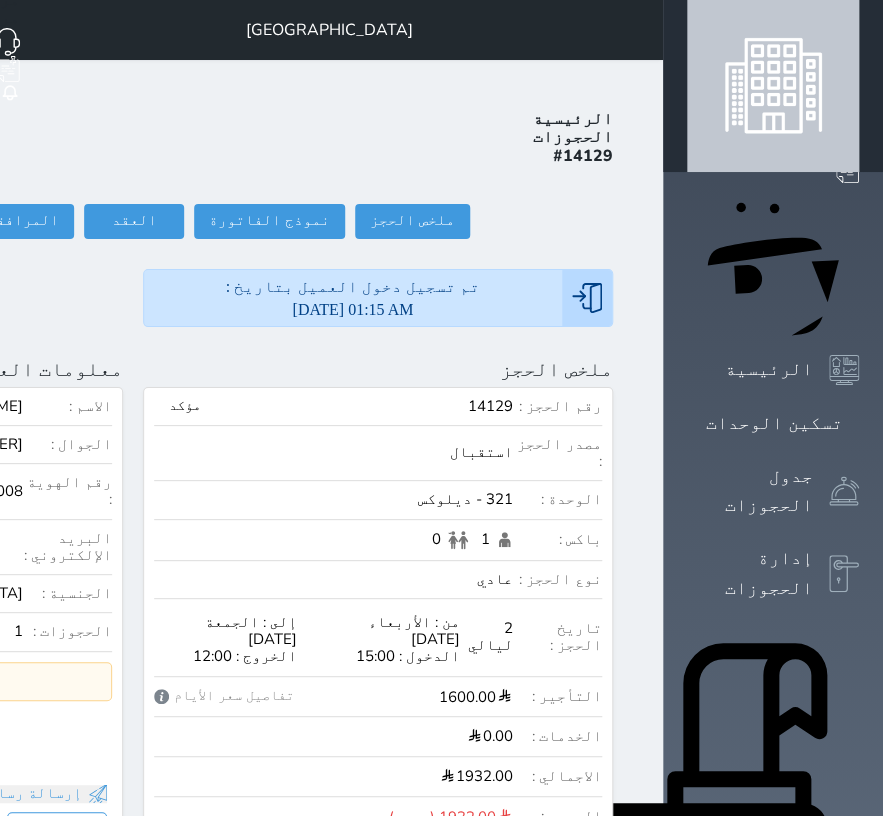 click on "تسجيل مغادرة" at bounding box center (-137, 221) 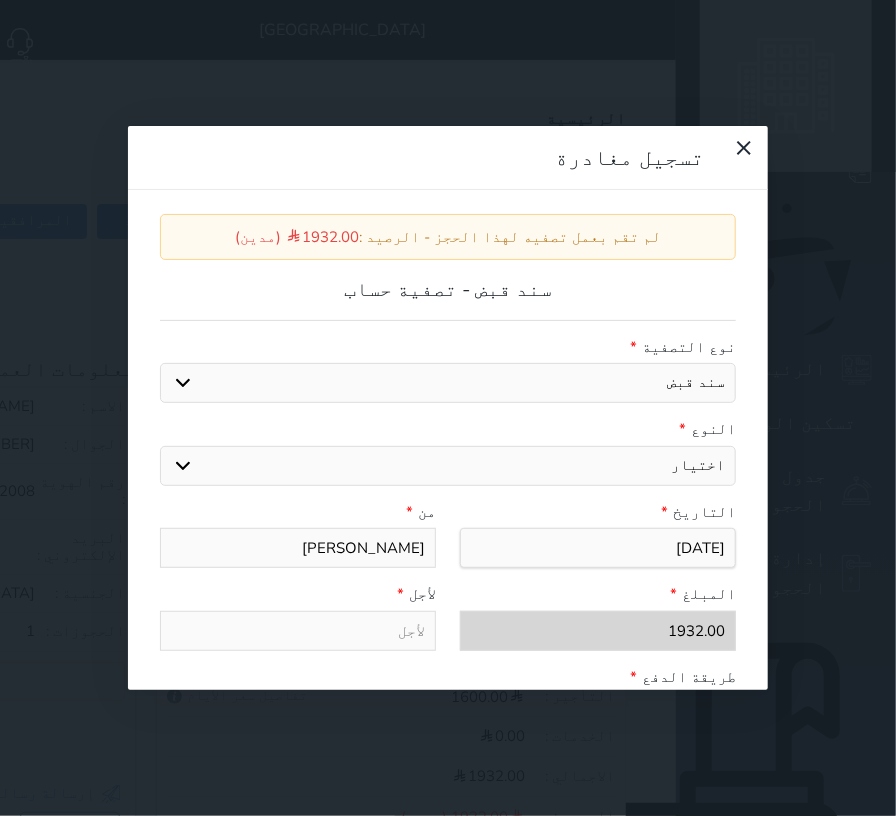 drag, startPoint x: 356, startPoint y: 332, endPoint x: 361, endPoint y: 345, distance: 13.928389 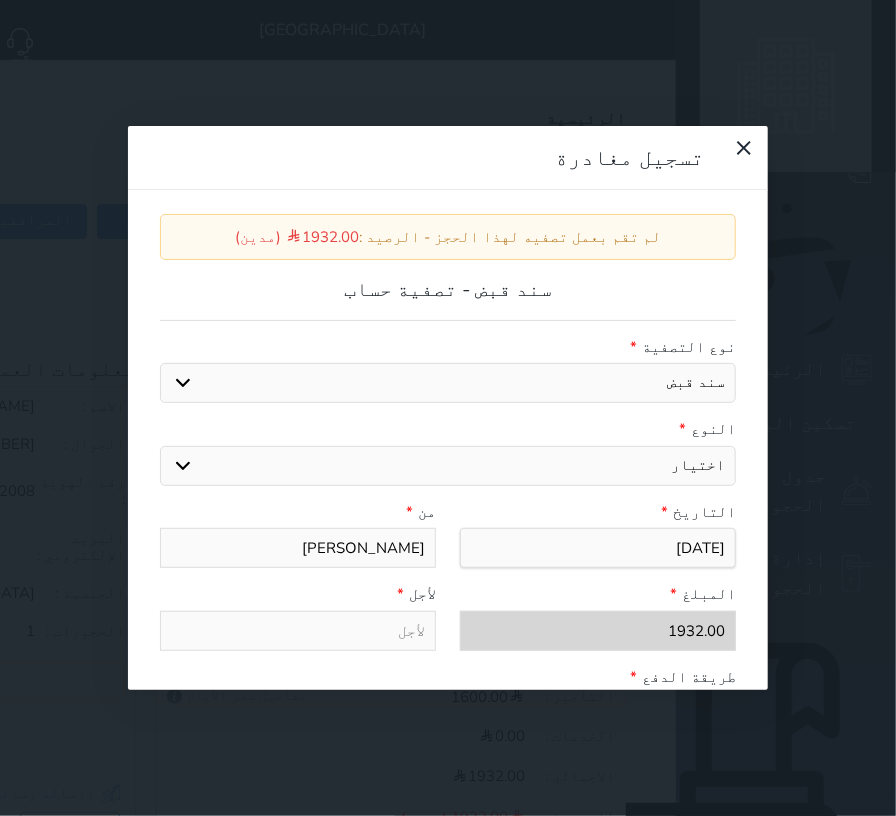 click on "اختيار   مقبوضات عامة
قيمة إيجار
فواتير
عربون
لا ينطبق
آخر
مغسلة
واي فاي - الإنترنت
مواقف السيارات
طعام
الأغذية والمشروبات
مشروبات
المشروبات الباردة
المشروبات الساخنة
الإفطار
غداء
عشاء
مخبز و كعك
حمام سباحة
الصالة الرياضية
سبا و خدمات الجمال
اختيار وإسقاط (خدمات النقل)
ميني بار
كابل - تلفزيون
سرير إضافي
تصفيف الشعر
التسوق" at bounding box center (448, 466) 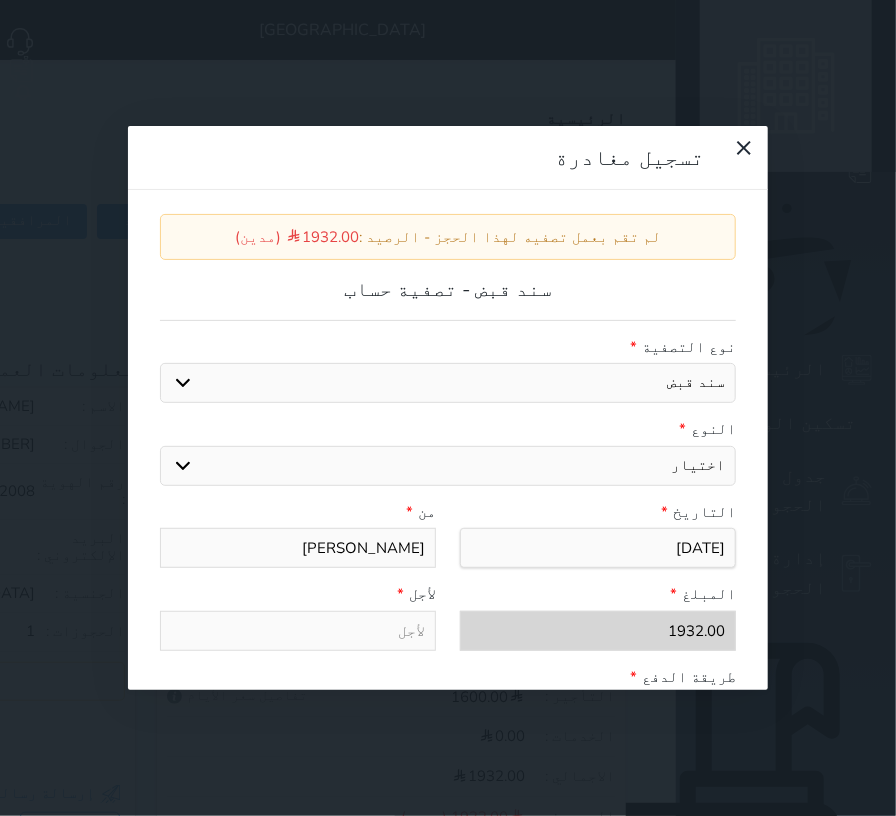 select on "71214" 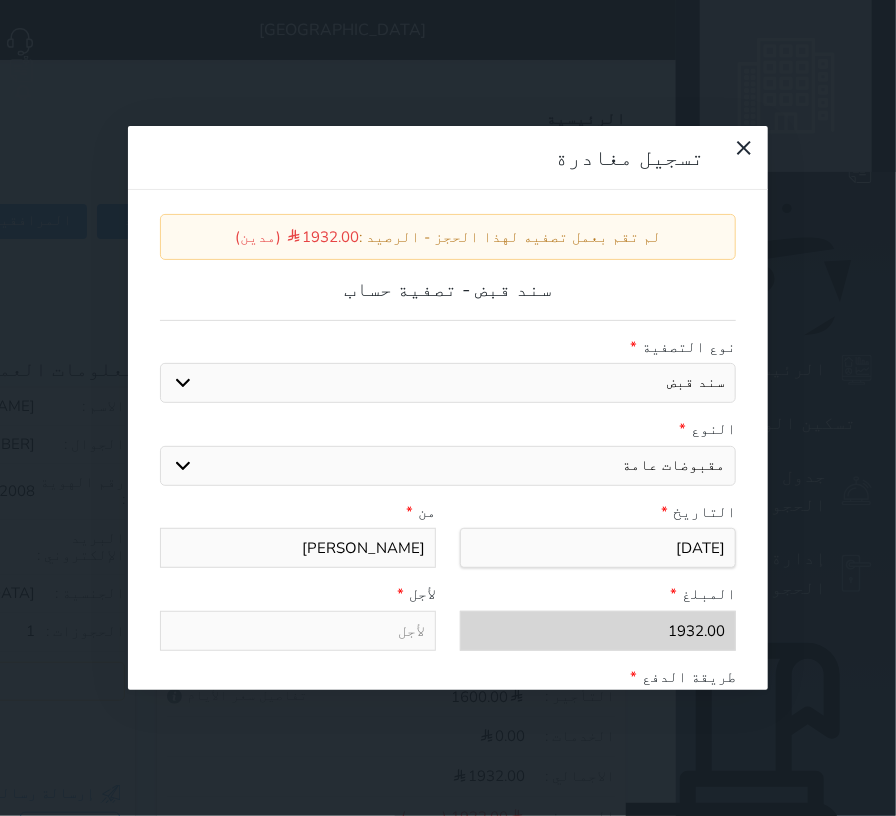 click on "اختيار   مقبوضات عامة
قيمة إيجار
فواتير
عربون
لا ينطبق
آخر
مغسلة
واي فاي - الإنترنت
مواقف السيارات
طعام
الأغذية والمشروبات
مشروبات
المشروبات الباردة
المشروبات الساخنة
الإفطار
غداء
عشاء
مخبز و كعك
حمام سباحة
الصالة الرياضية
سبا و خدمات الجمال
اختيار وإسقاط (خدمات النقل)
ميني بار
كابل - تلفزيون
سرير إضافي
تصفيف الشعر
التسوق" at bounding box center (448, 466) 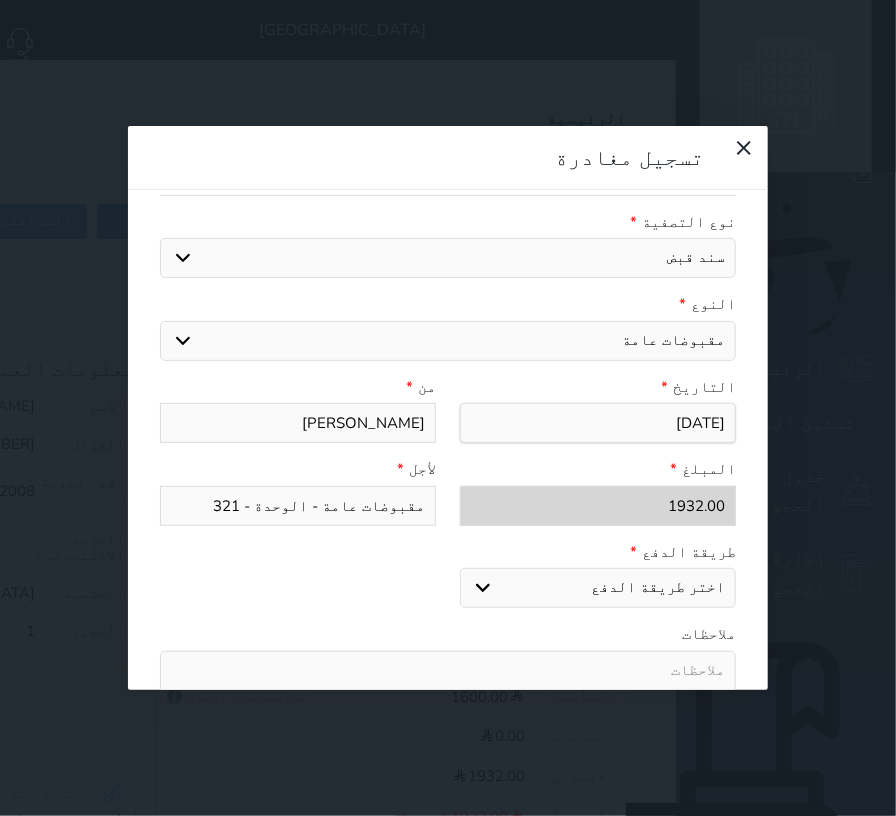 scroll, scrollTop: 272, scrollLeft: 0, axis: vertical 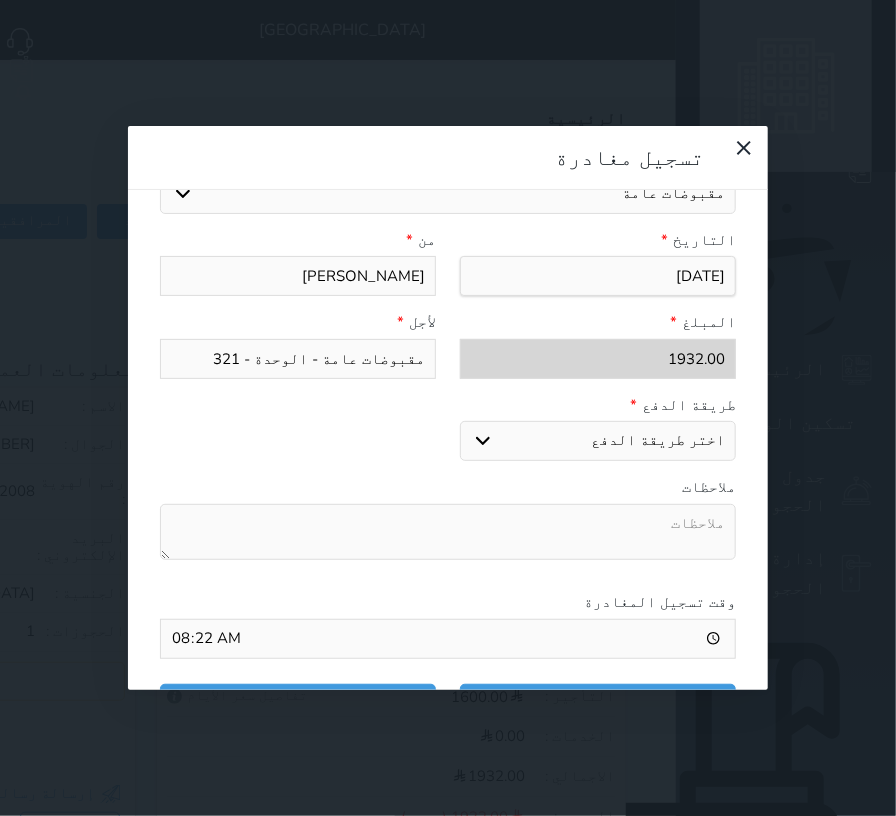 drag, startPoint x: 542, startPoint y: 312, endPoint x: 552, endPoint y: 328, distance: 18.867962 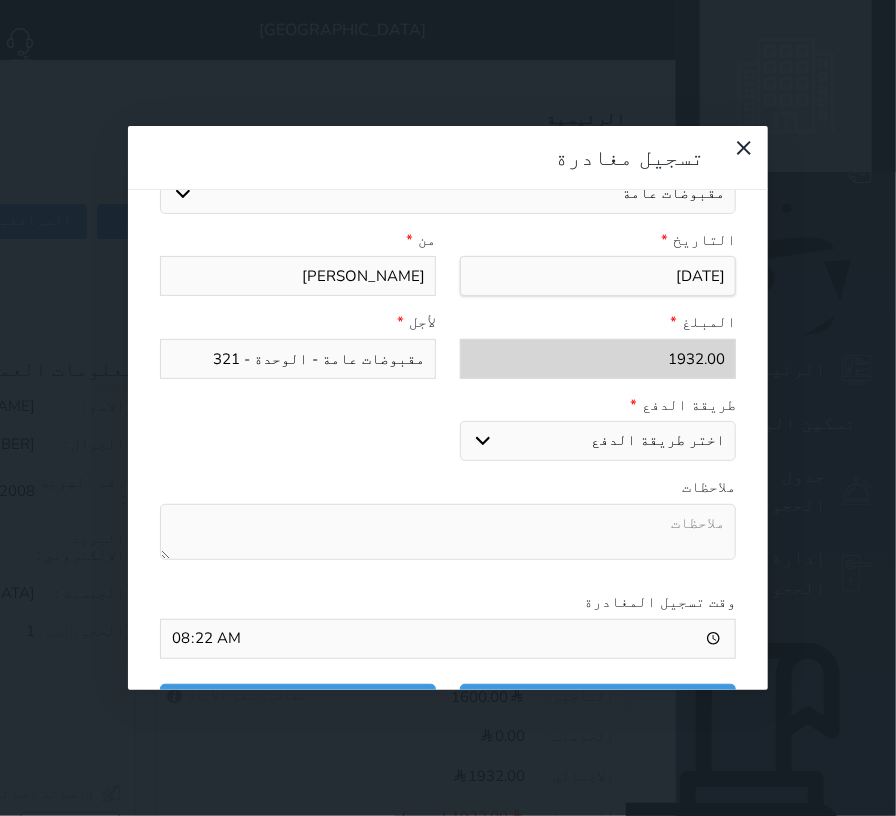 click on "اختر طريقة الدفع   دفع نقدى   تحويل بنكى   مدى   بطاقة ائتمان" at bounding box center (598, 441) 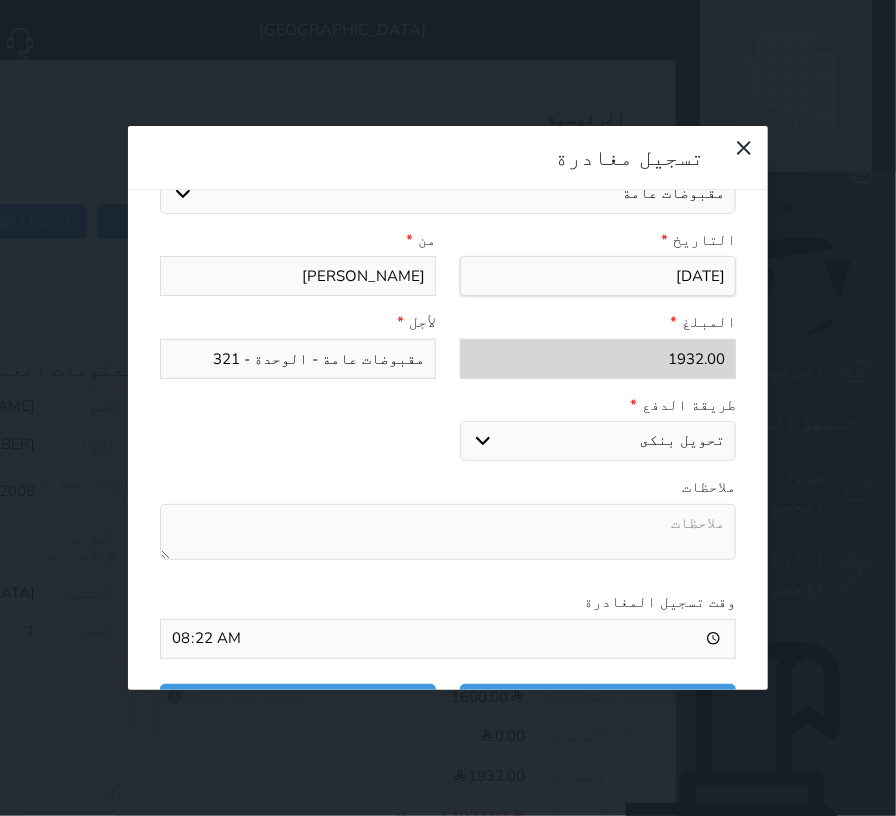 click on "اختر طريقة الدفع   دفع نقدى   تحويل بنكى   مدى   بطاقة ائتمان" at bounding box center (598, 441) 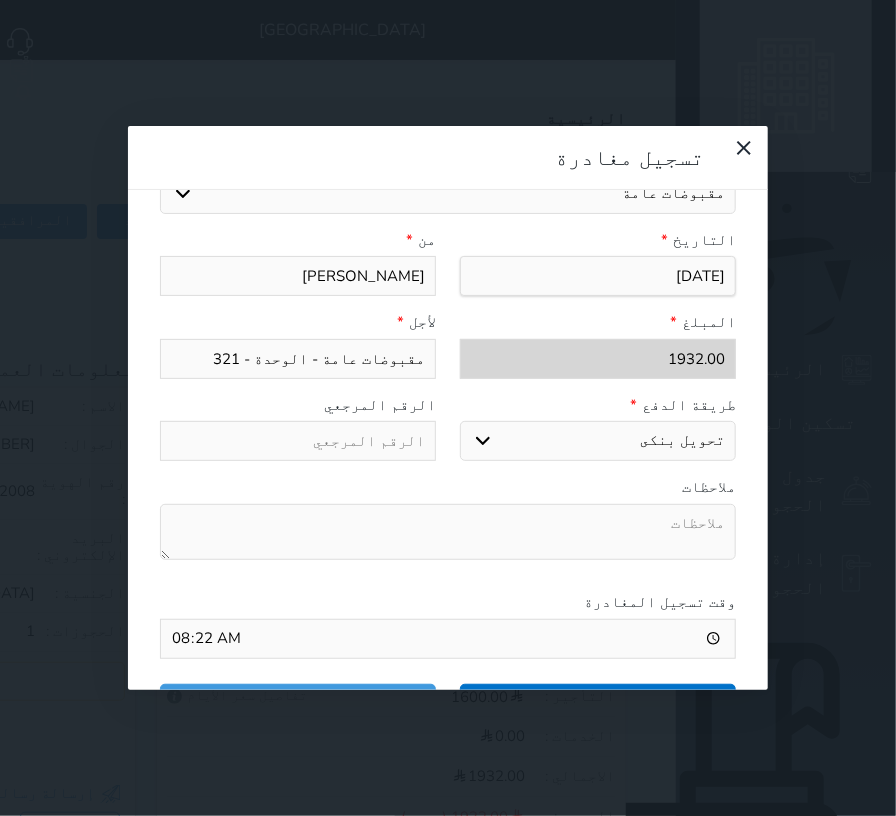 drag, startPoint x: 590, startPoint y: 558, endPoint x: 594, endPoint y: 572, distance: 14.56022 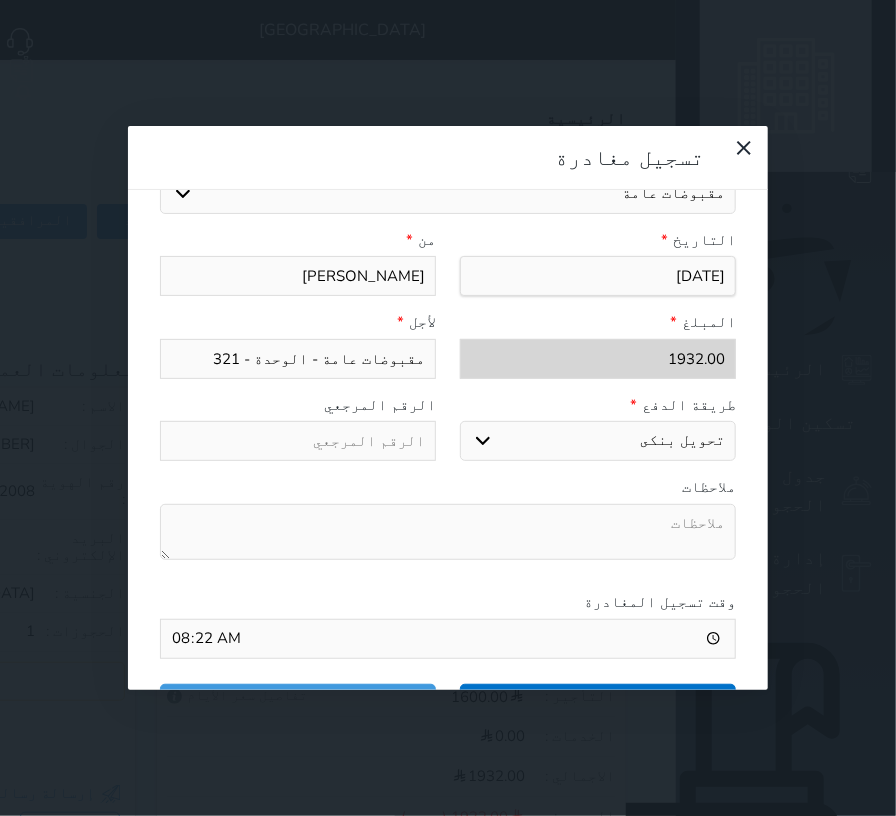 click on "تصفية وتسجيل مغادرة
تسجيل مغادرة بدون تصفية" at bounding box center (448, 701) 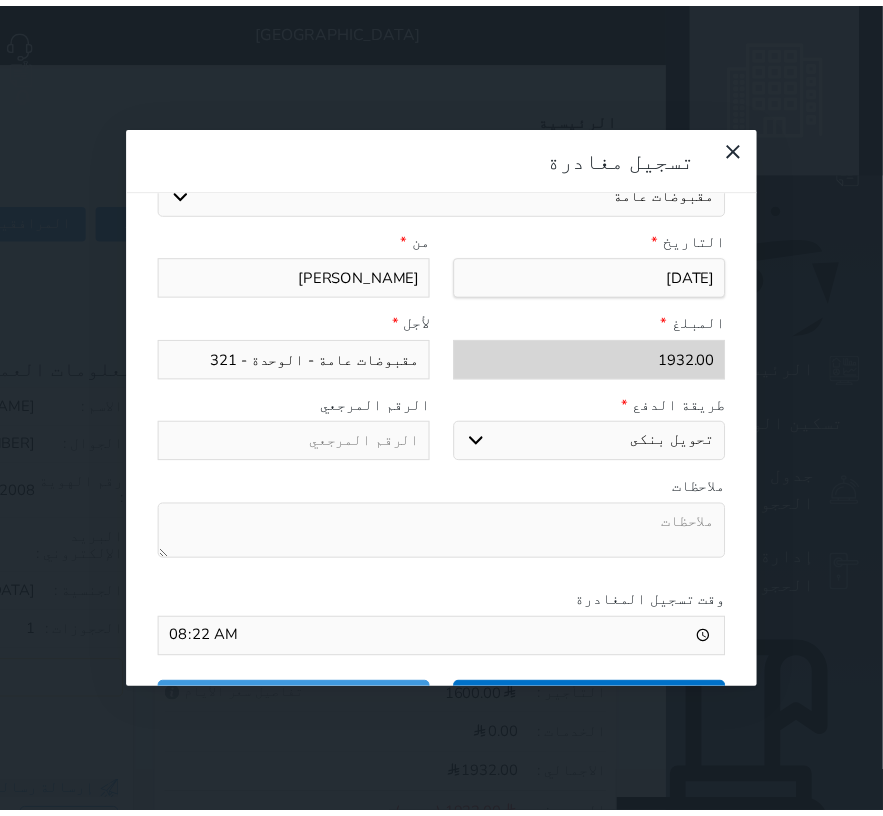 scroll, scrollTop: 281, scrollLeft: 0, axis: vertical 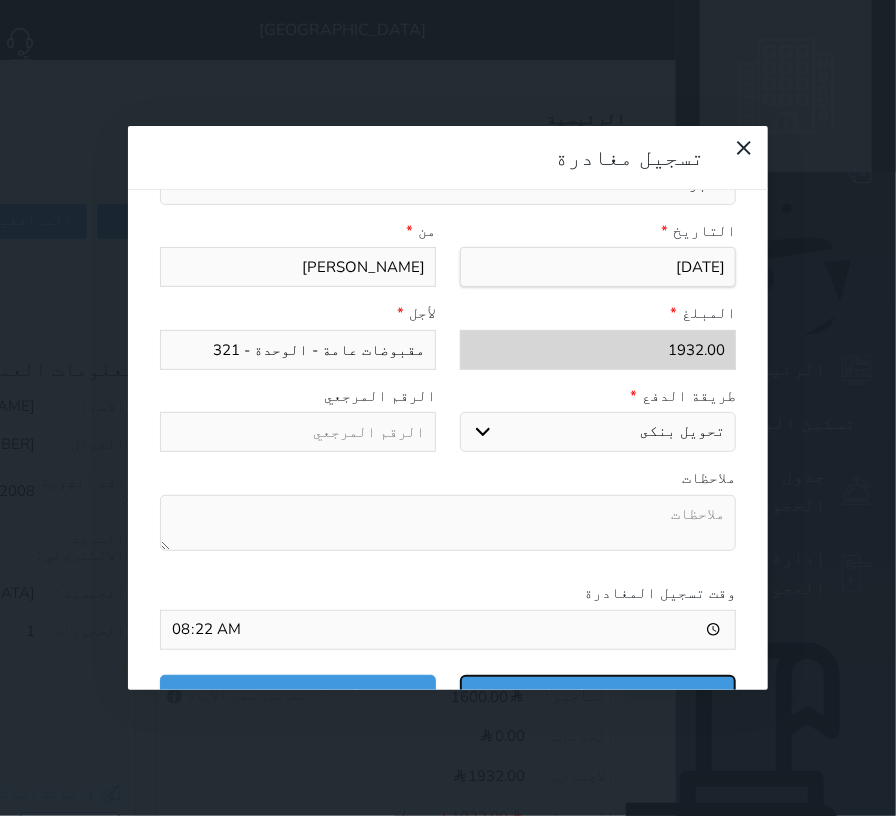 click on "تصفية وتسجيل مغادرة" at bounding box center [598, 692] 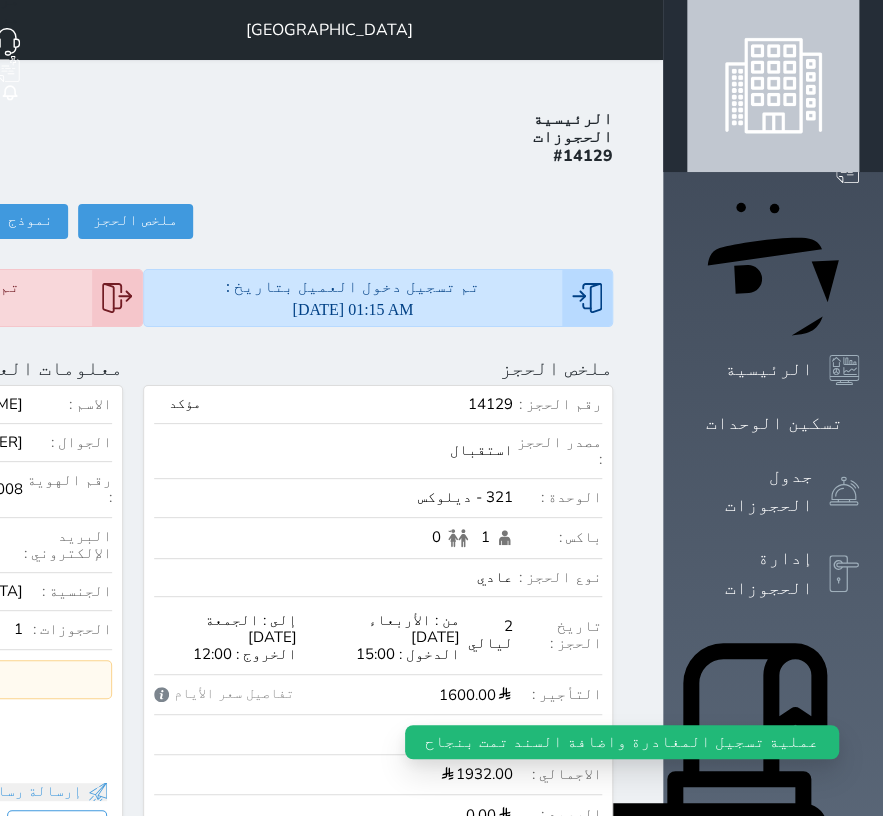 click at bounding box center (639, 30) 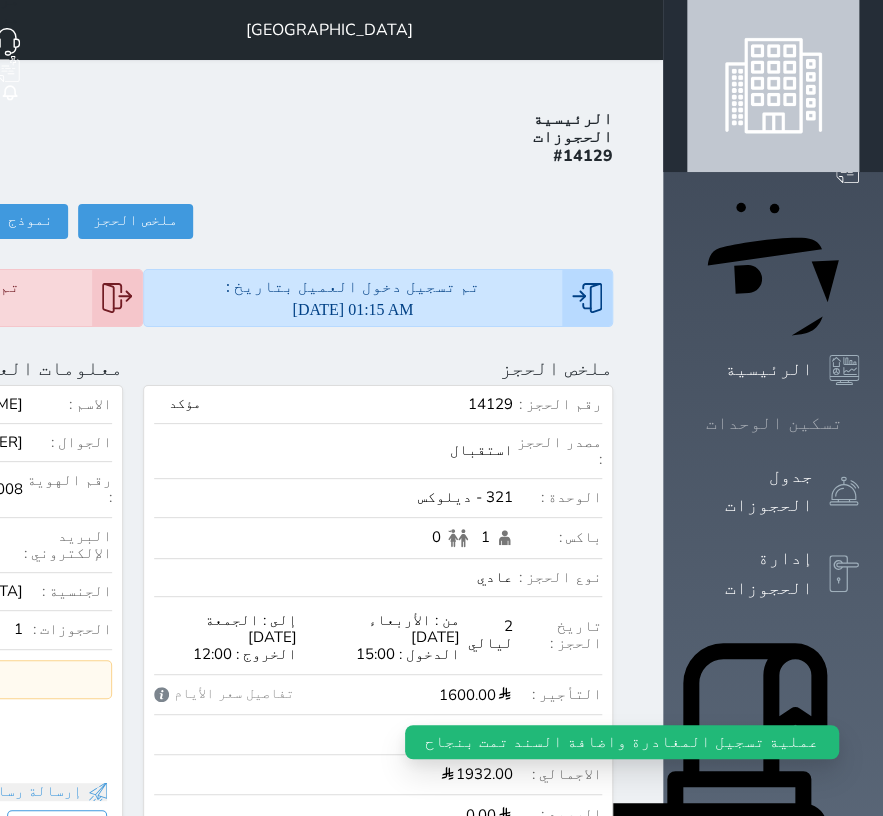 click on "تسكين الوحدات" at bounding box center (774, 423) 